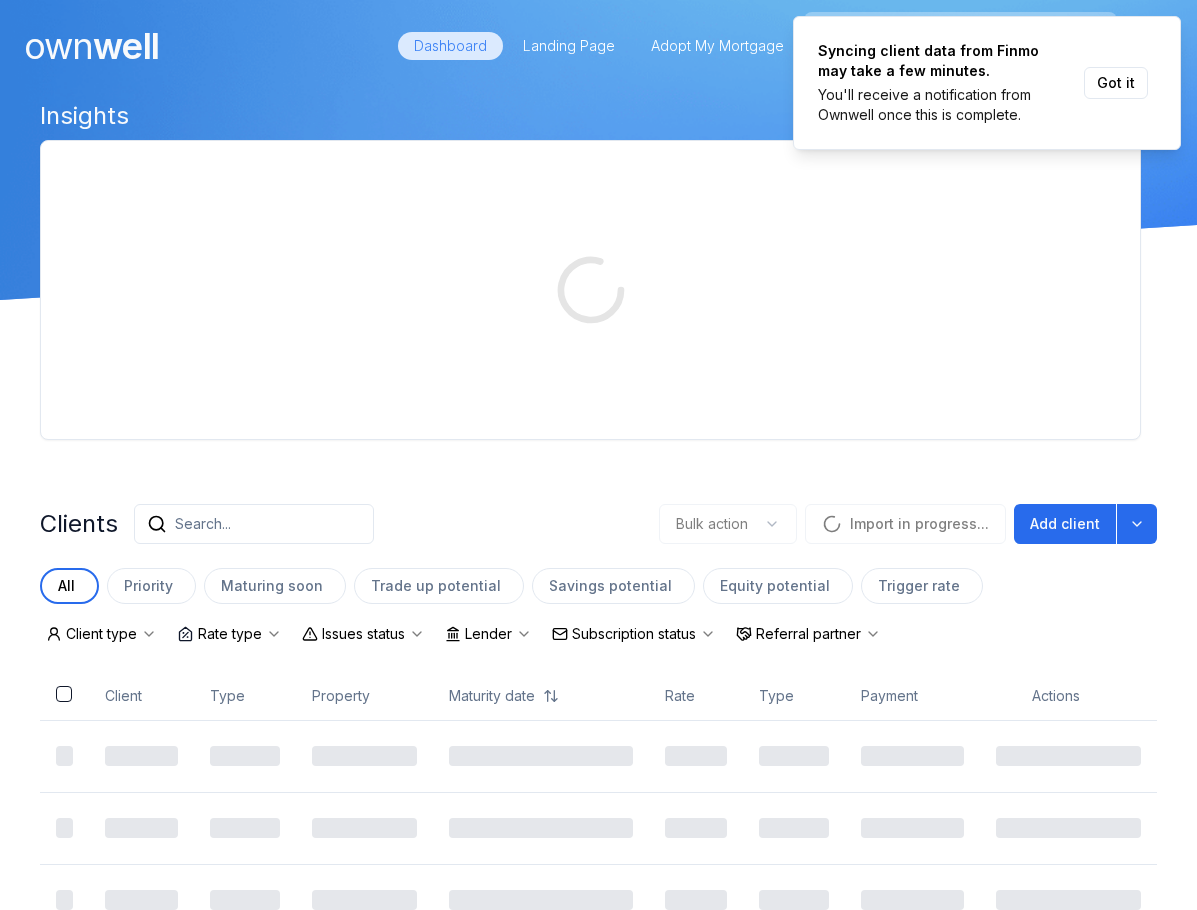scroll, scrollTop: 0, scrollLeft: 0, axis: both 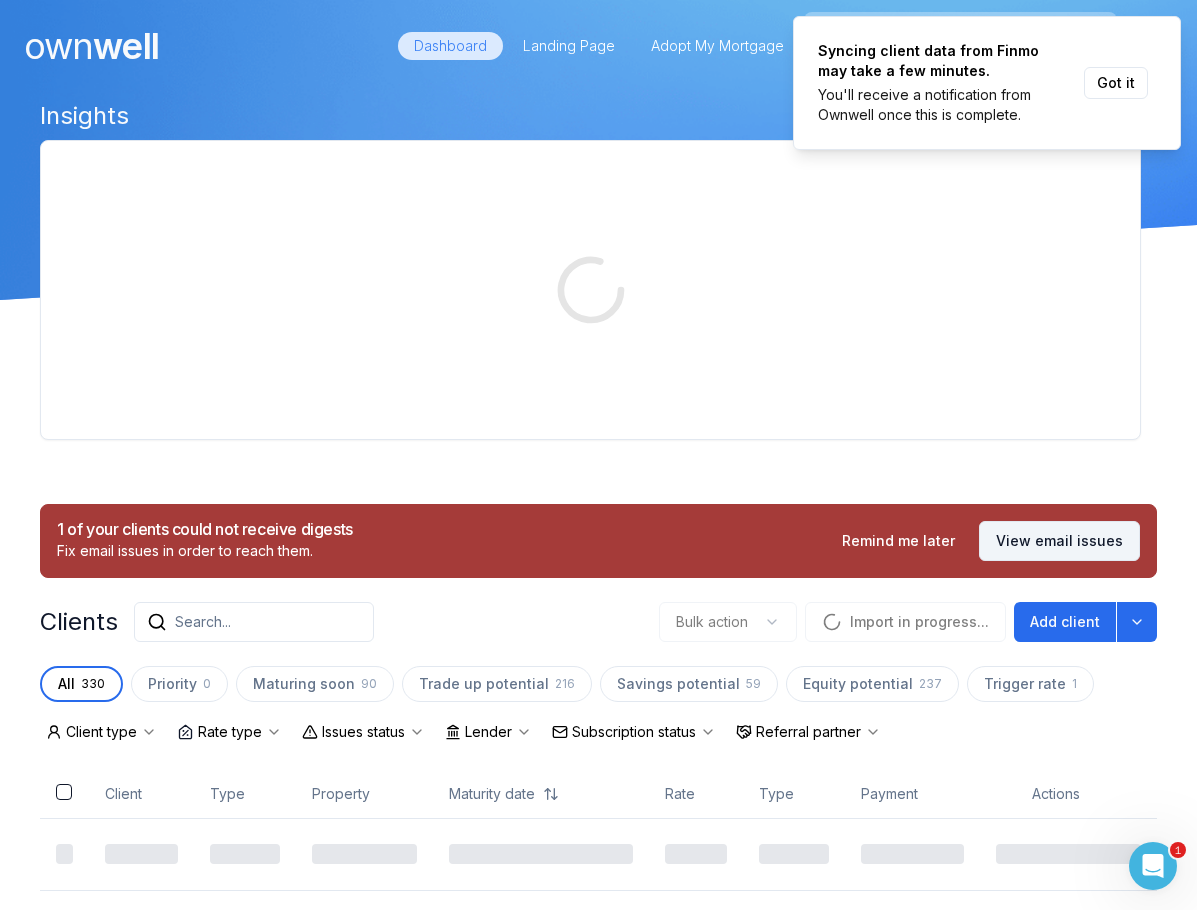 click on "View email issues" at bounding box center [1059, 541] 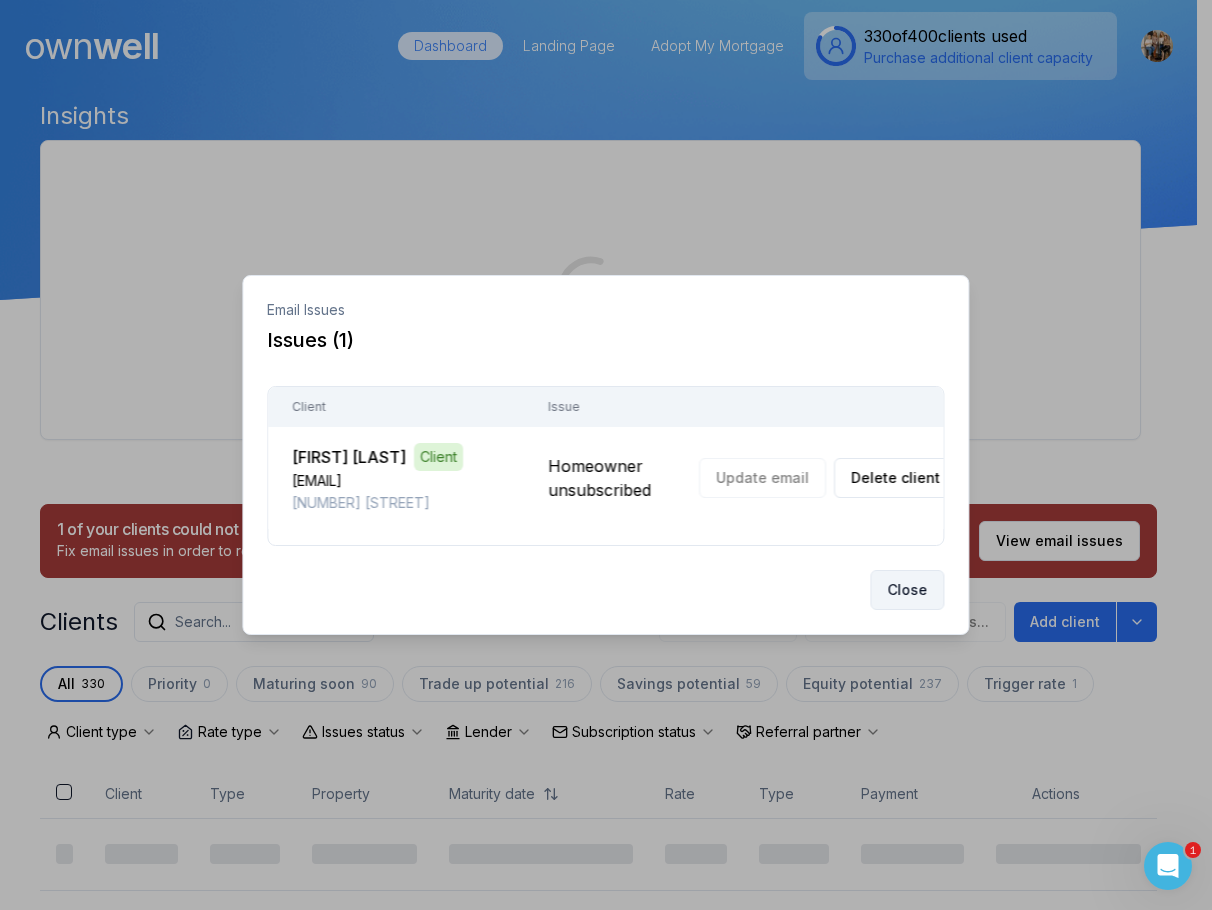 click on "Close" at bounding box center (908, 590) 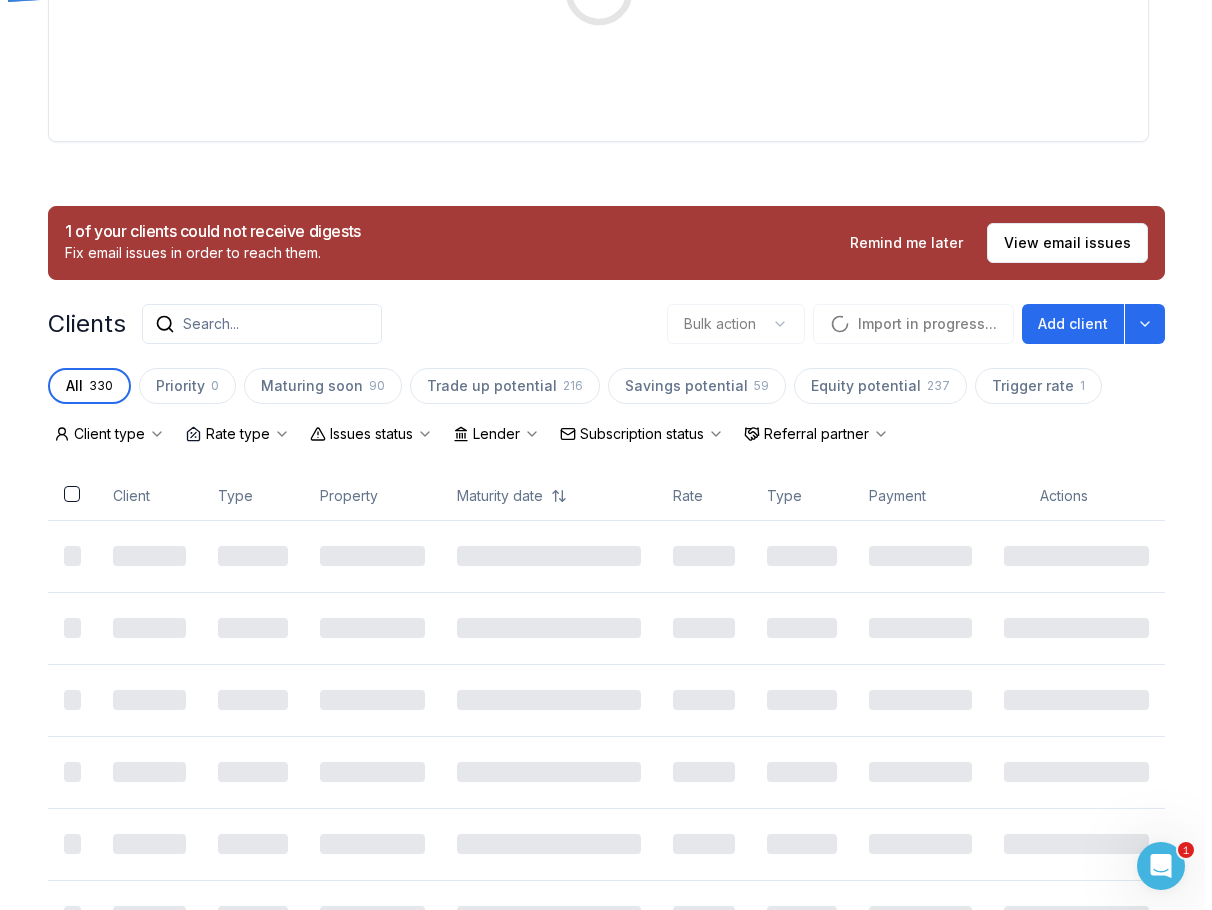 scroll, scrollTop: 300, scrollLeft: 0, axis: vertical 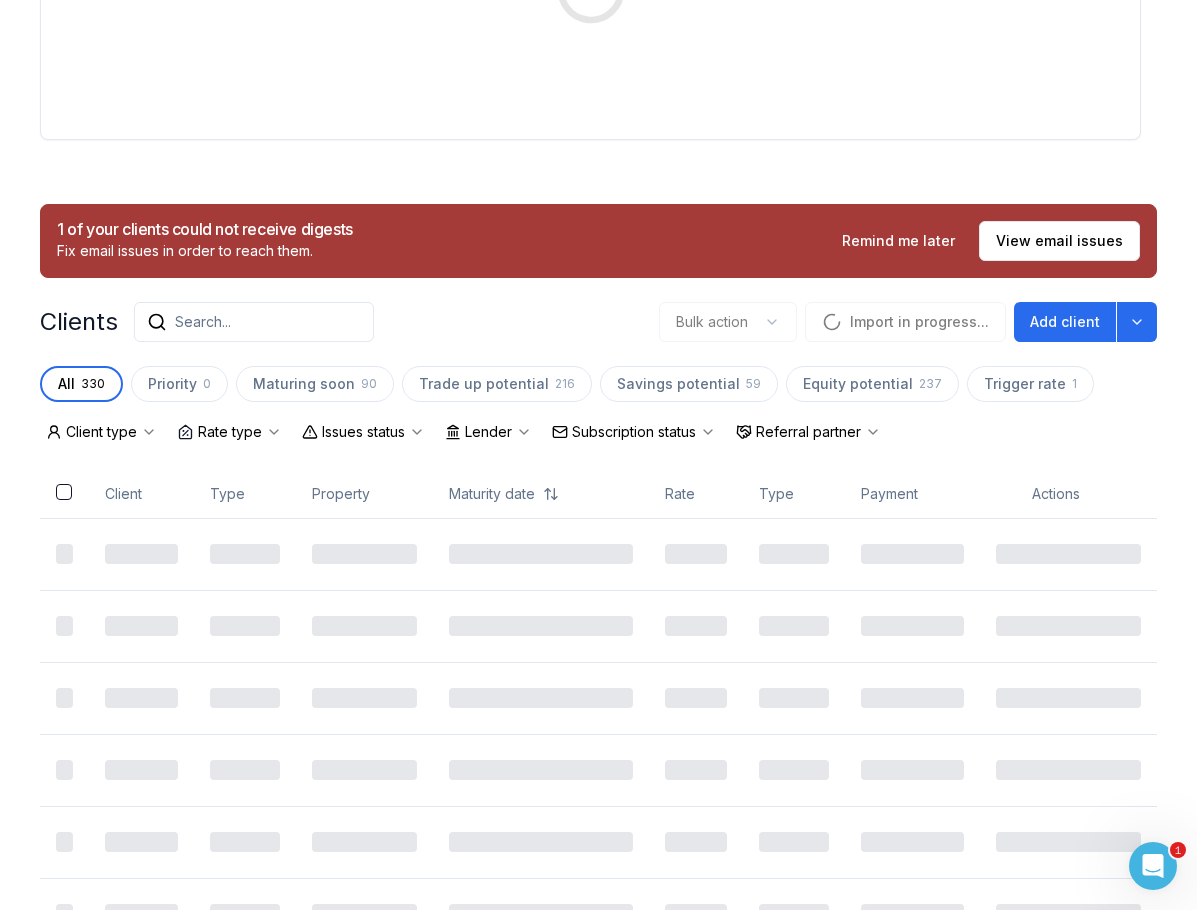 click on "Subscription status" at bounding box center [634, 432] 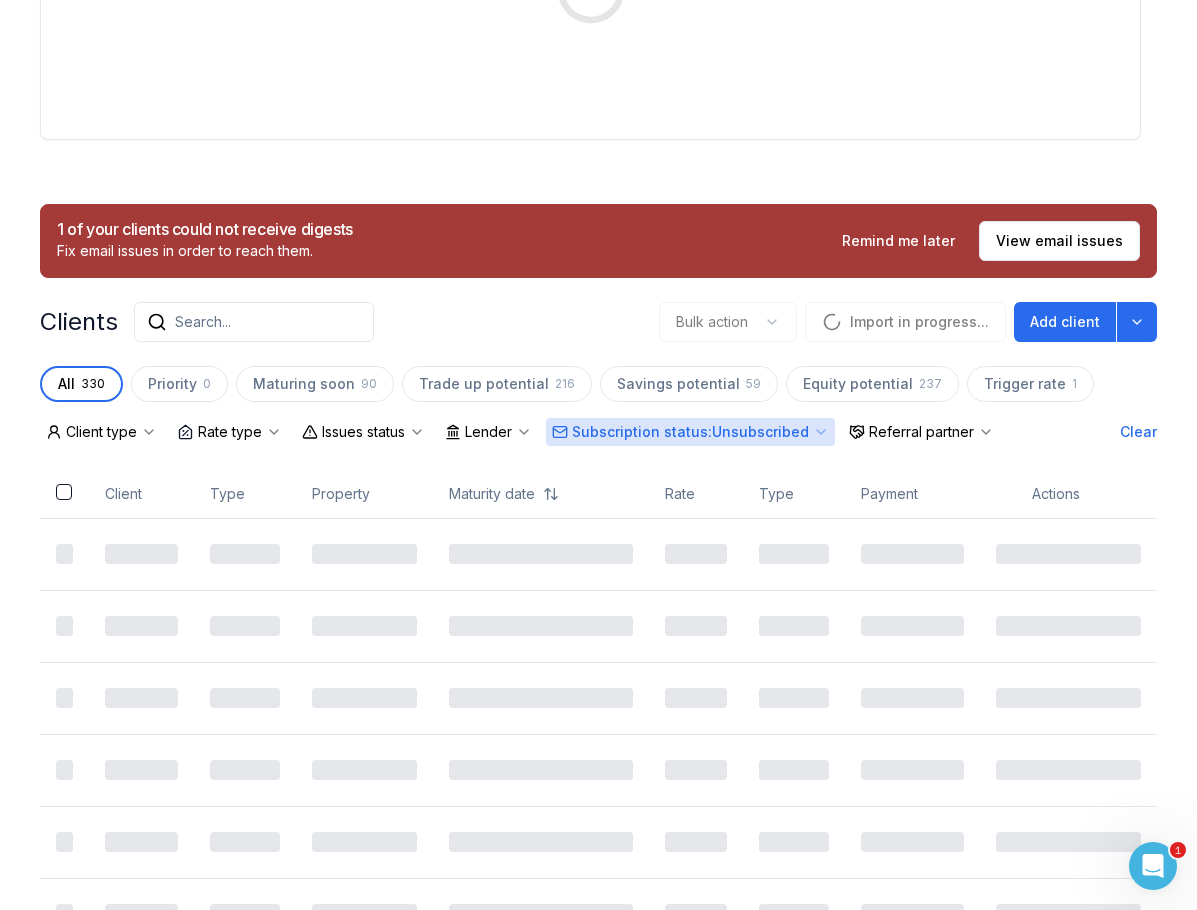 click on "Clear" at bounding box center (1138, 432) 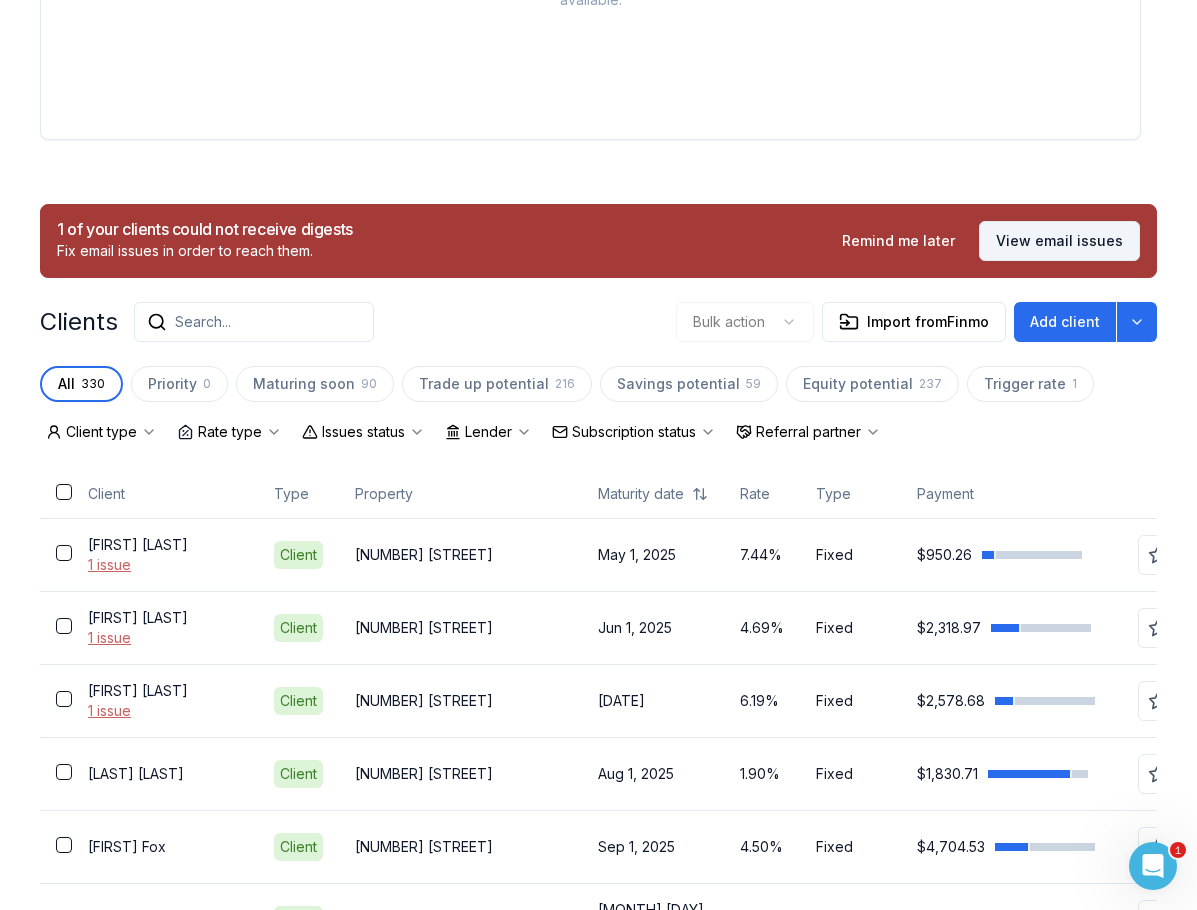 click on "View email issues" at bounding box center [1059, 241] 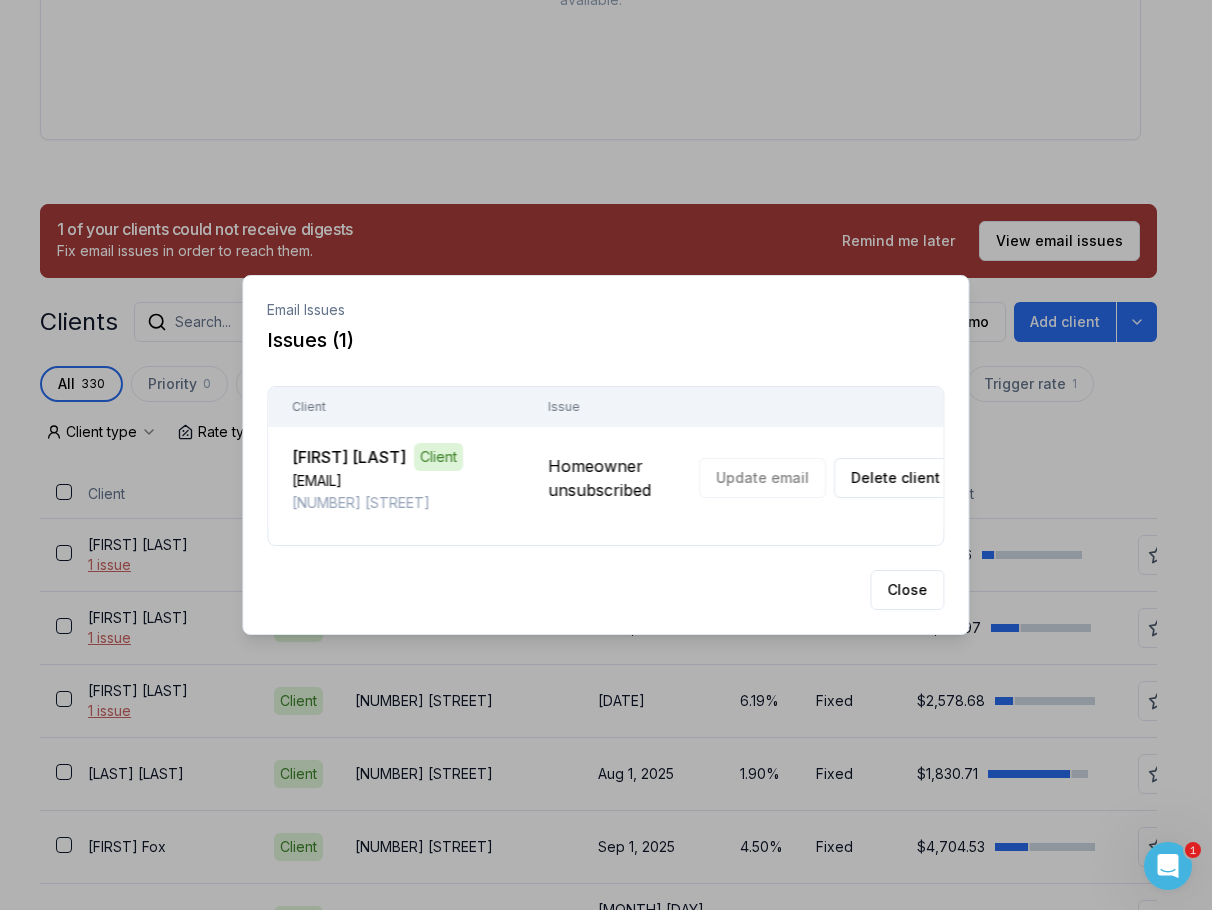 click on "[EMAIL]" at bounding box center (396, 481) 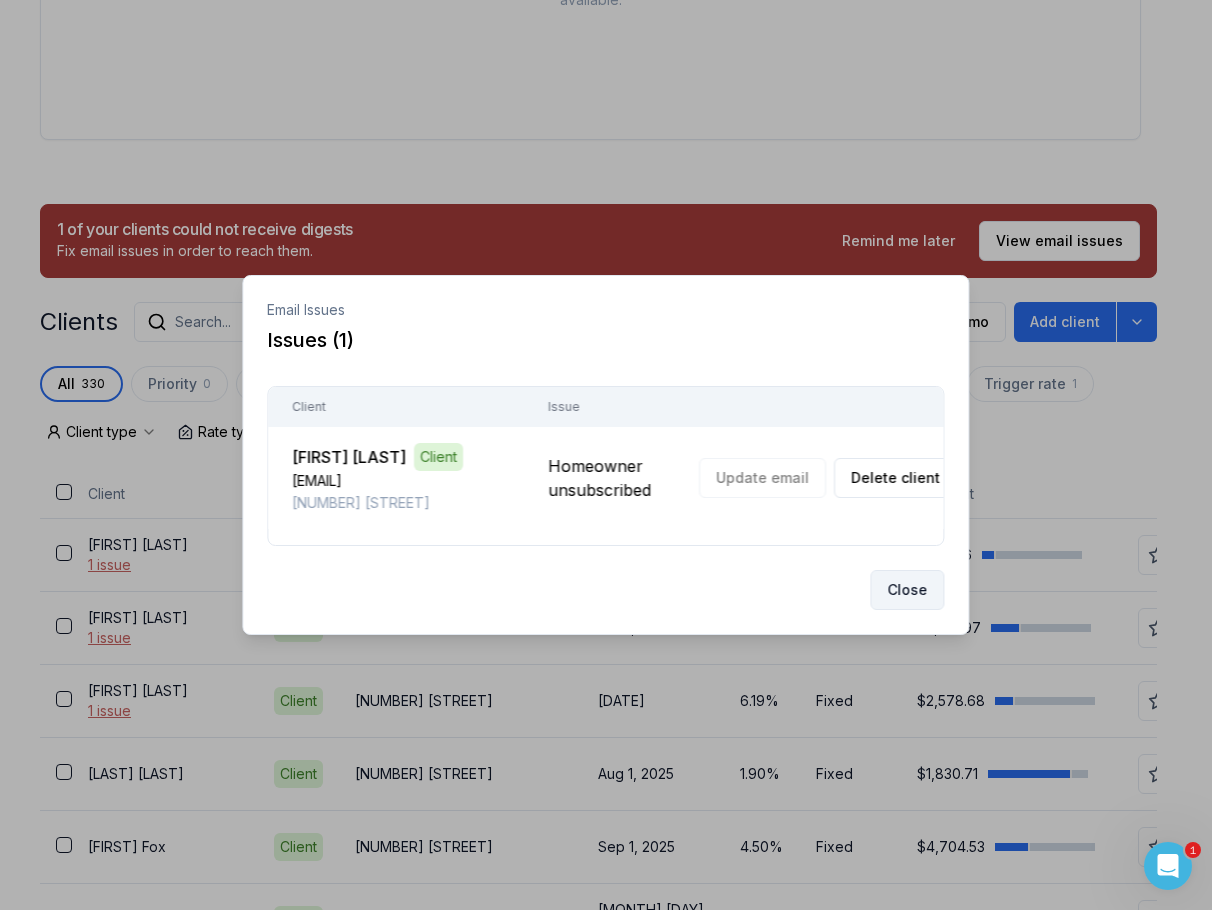 click on "Close" at bounding box center (908, 590) 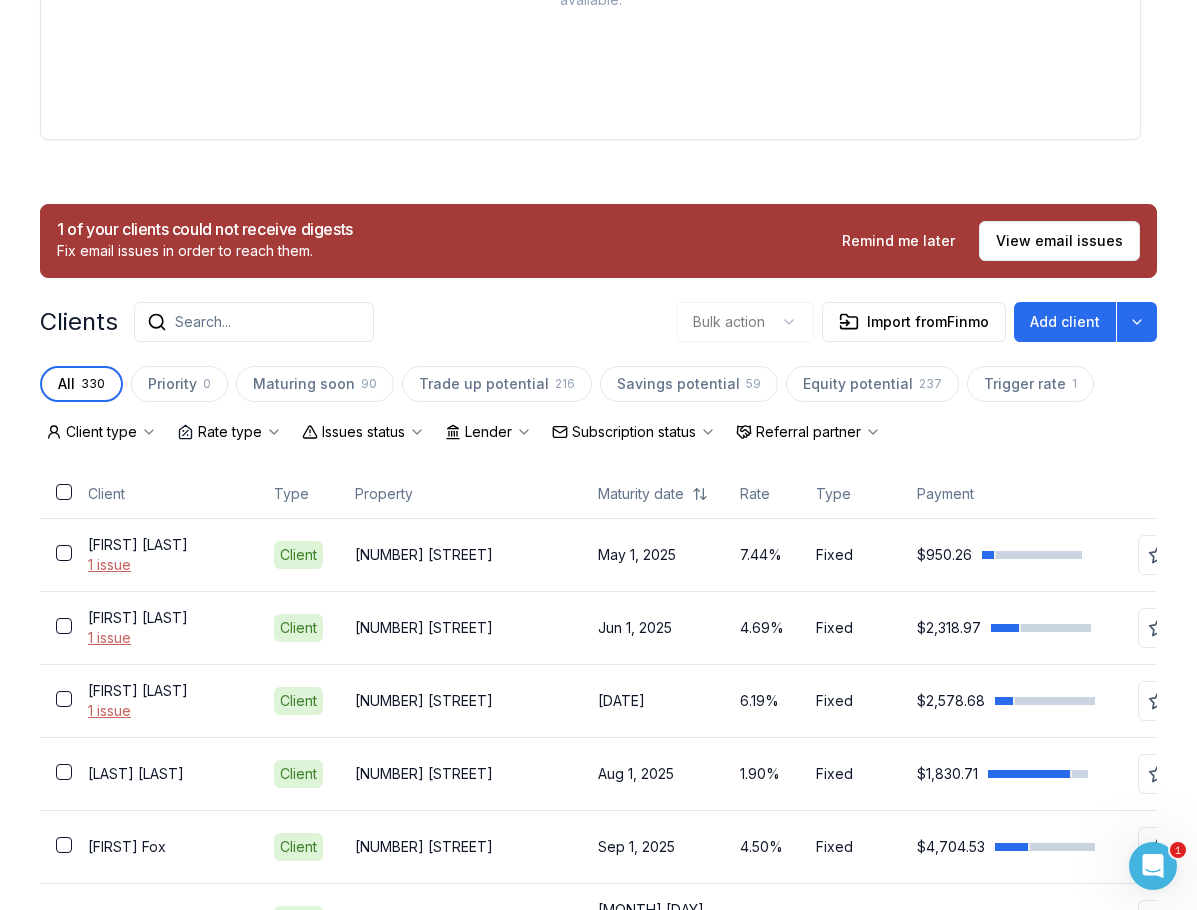 click on "Search..." at bounding box center (203, 322) 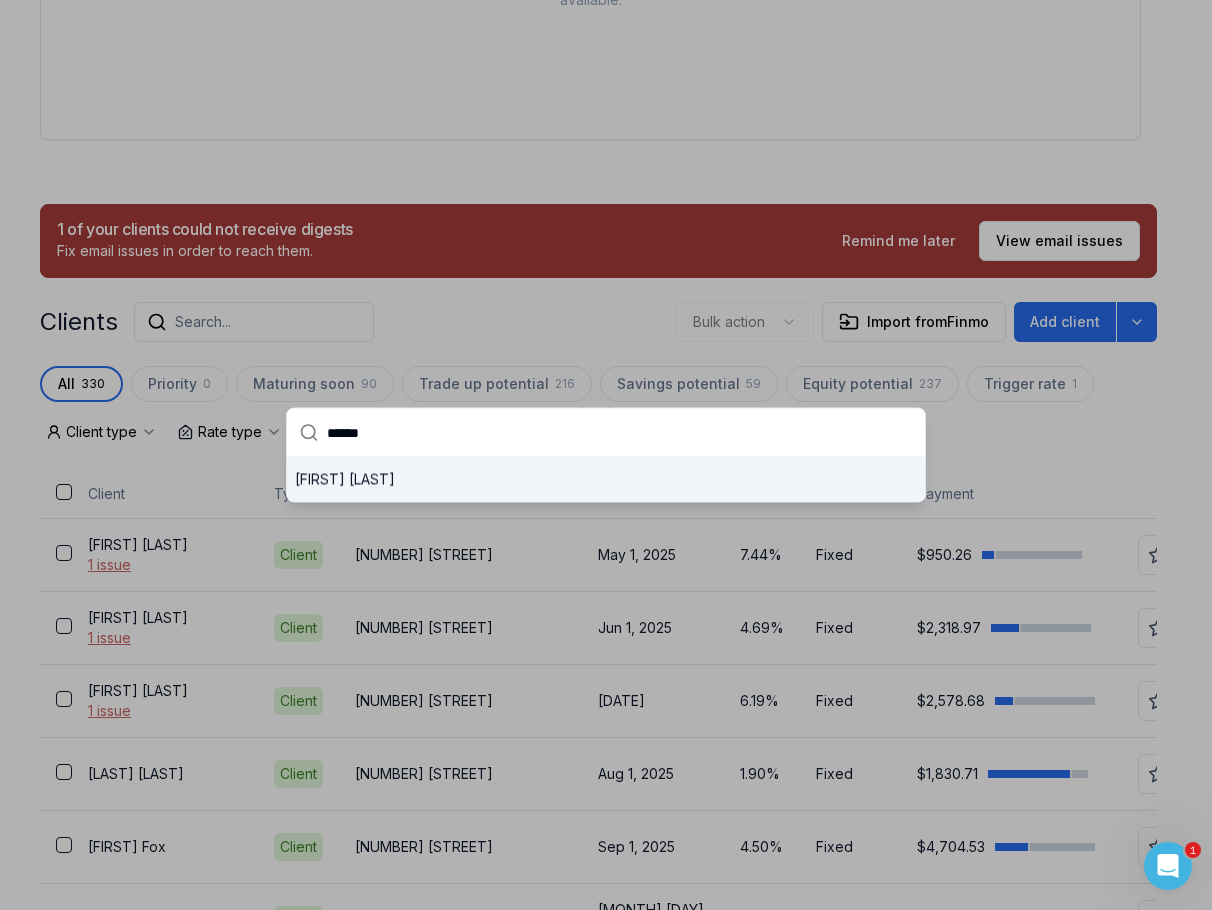 type on "******" 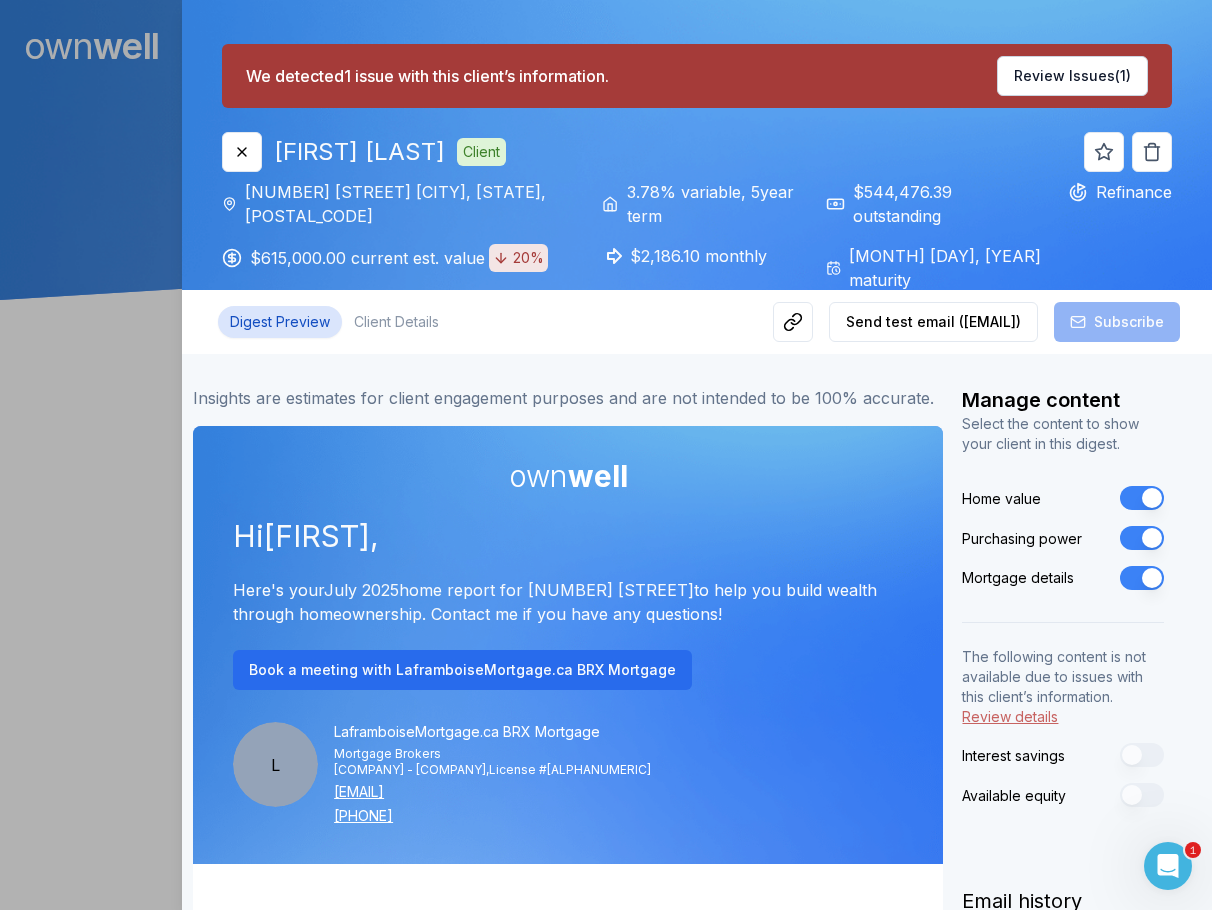 scroll, scrollTop: 0, scrollLeft: 0, axis: both 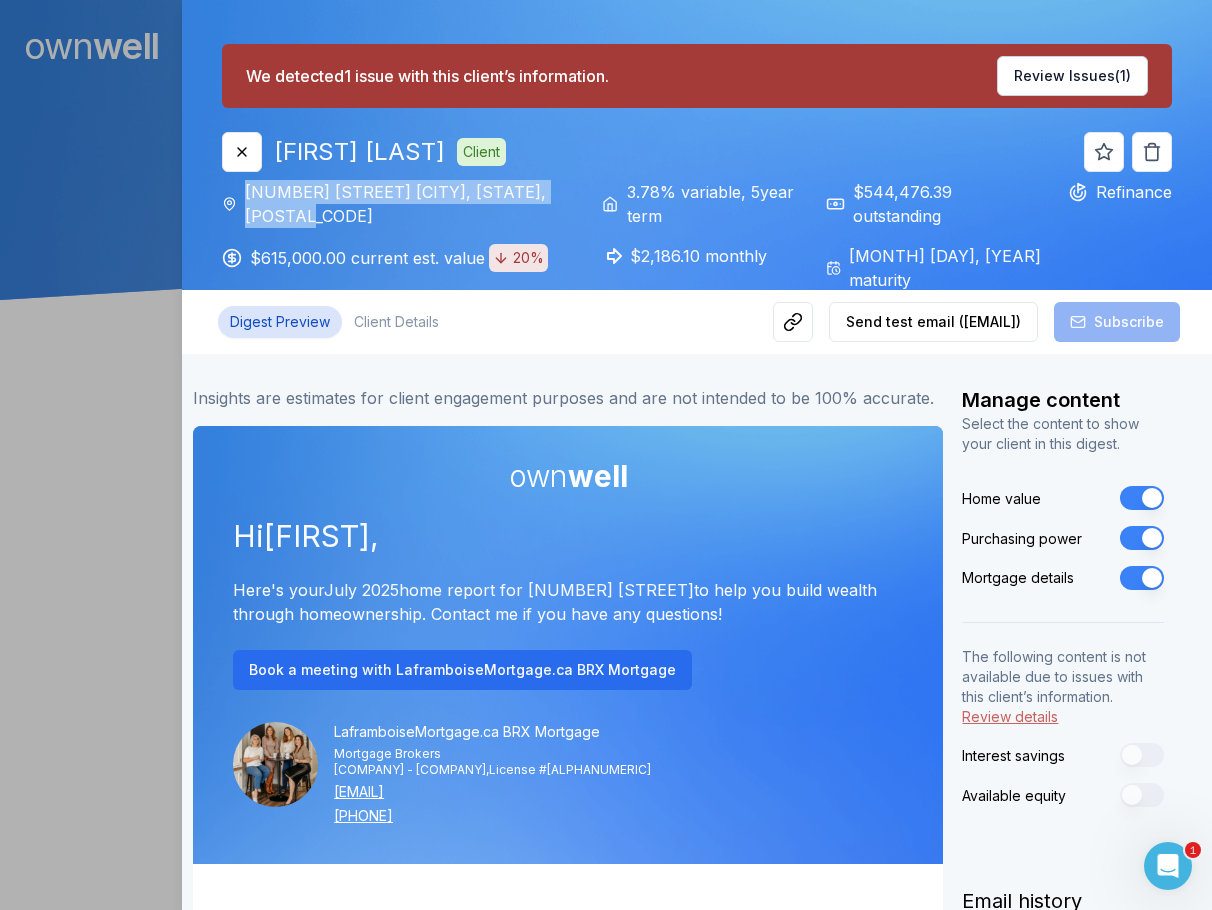 drag, startPoint x: 244, startPoint y: 186, endPoint x: 315, endPoint y: 216, distance: 77.07788 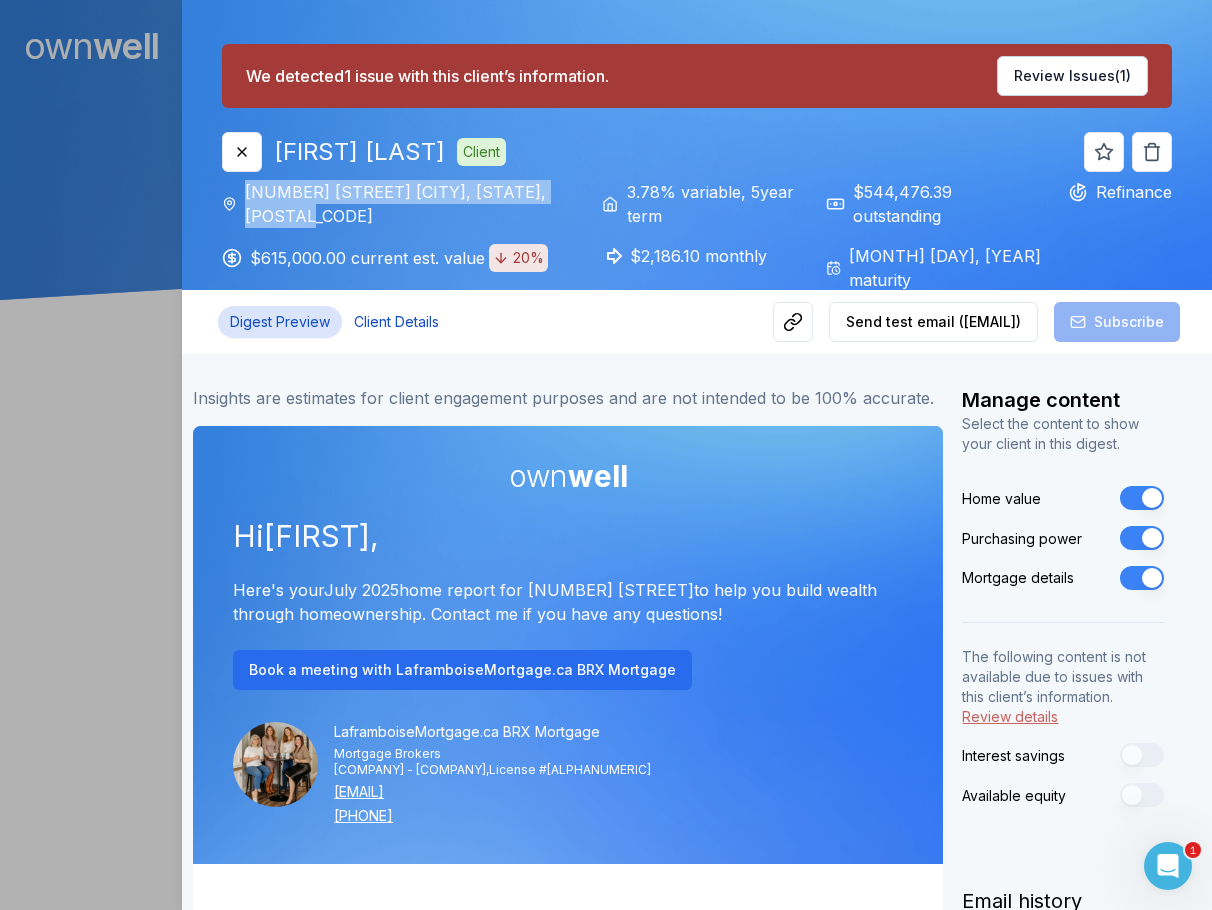 drag, startPoint x: 427, startPoint y: 333, endPoint x: 407, endPoint y: 324, distance: 21.931713 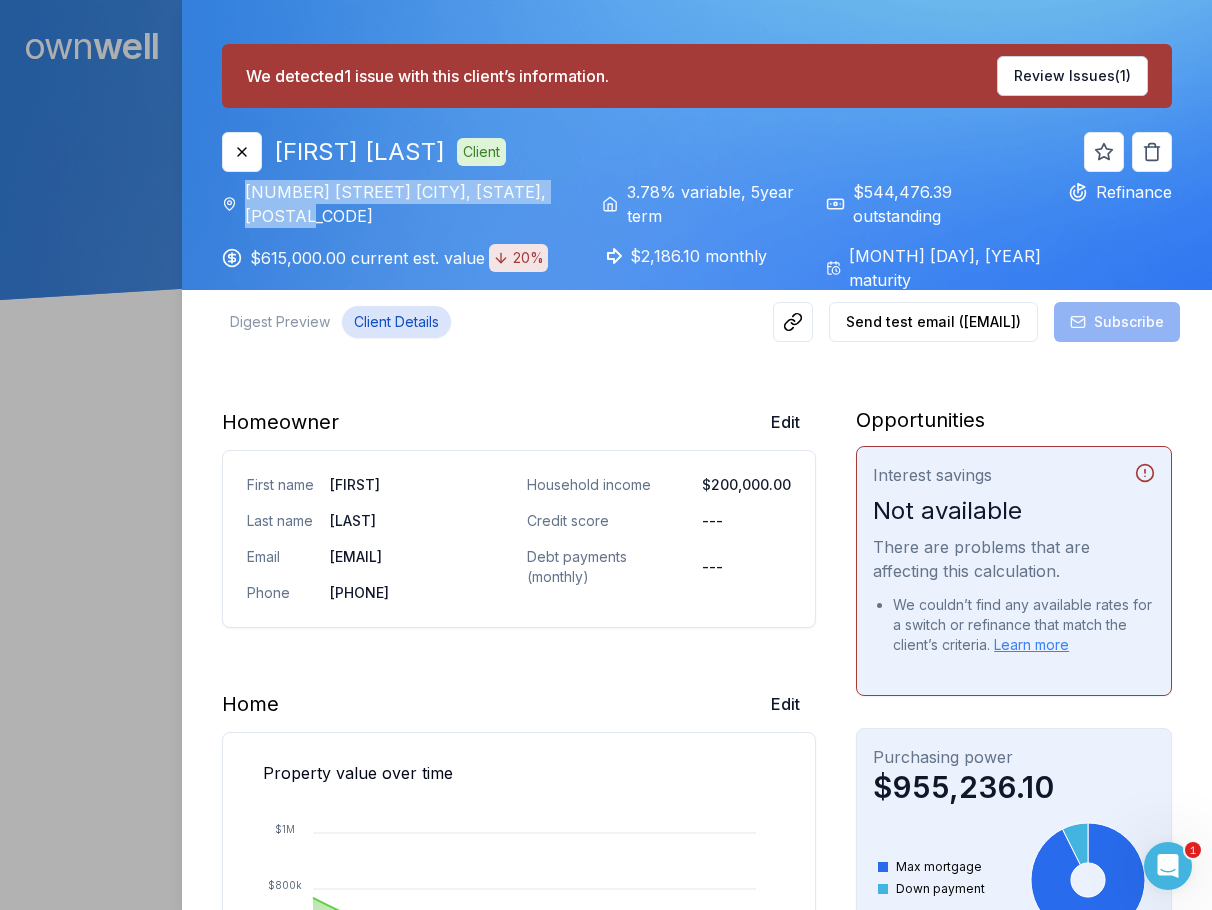 drag, startPoint x: 436, startPoint y: 594, endPoint x: 328, endPoint y: 595, distance: 108.00463 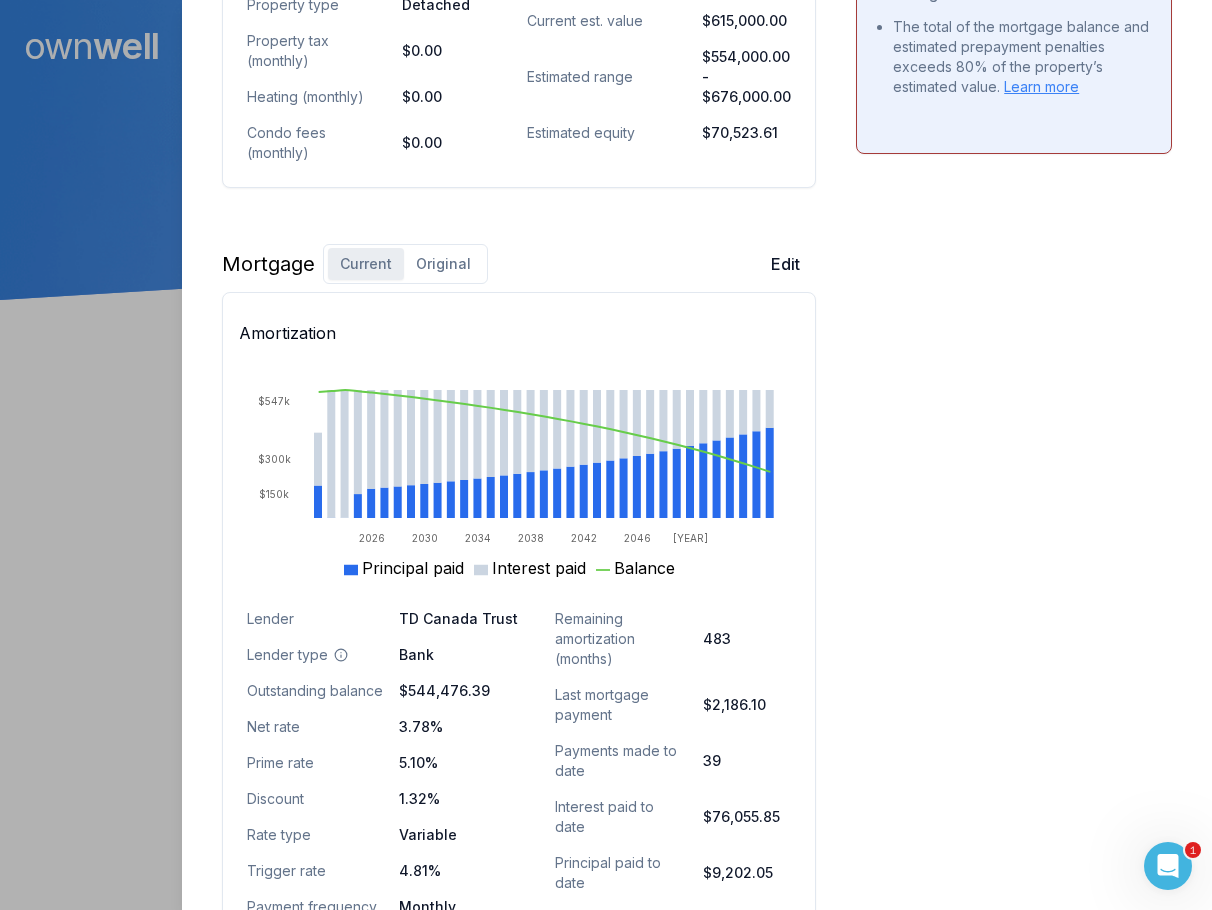 scroll, scrollTop: 1300, scrollLeft: 0, axis: vertical 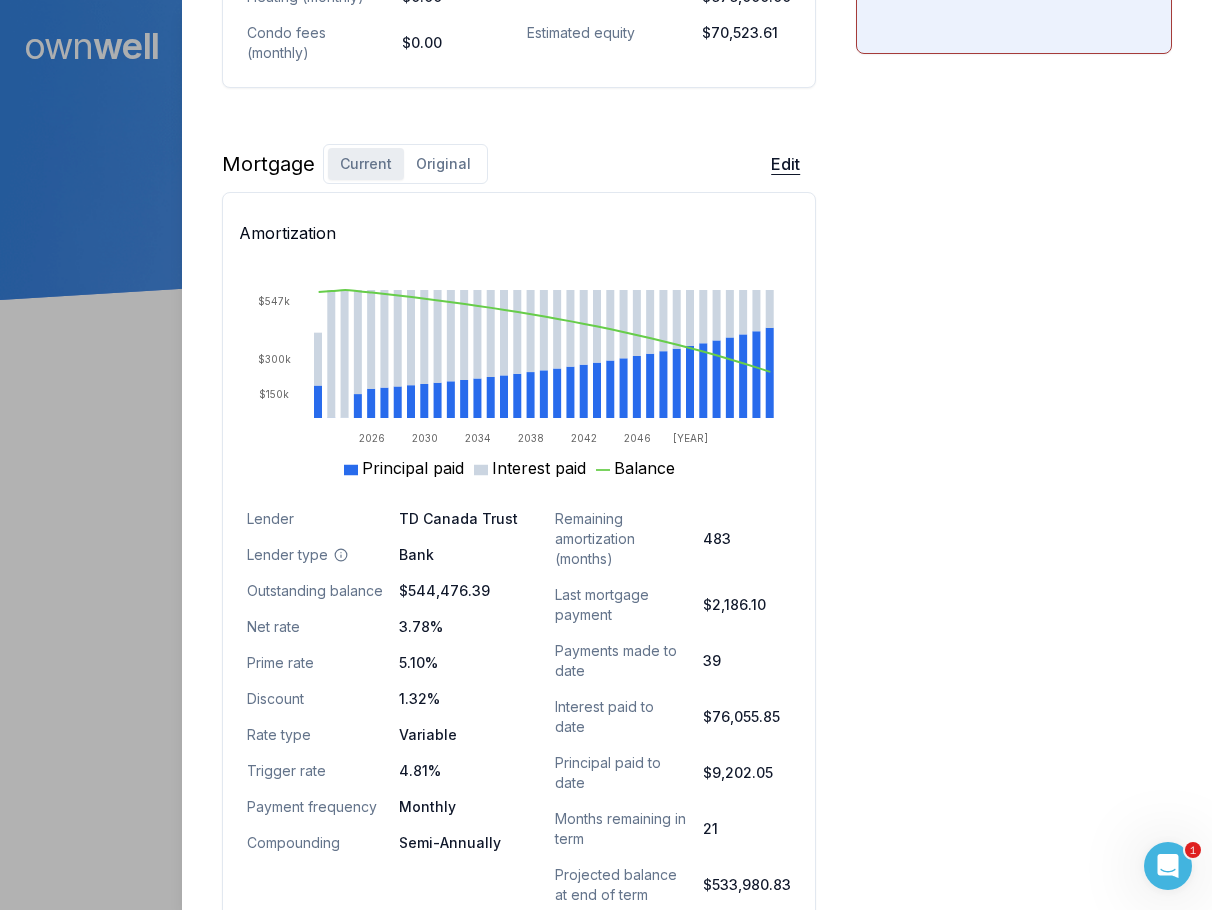 click on "Edit" at bounding box center (785, 164) 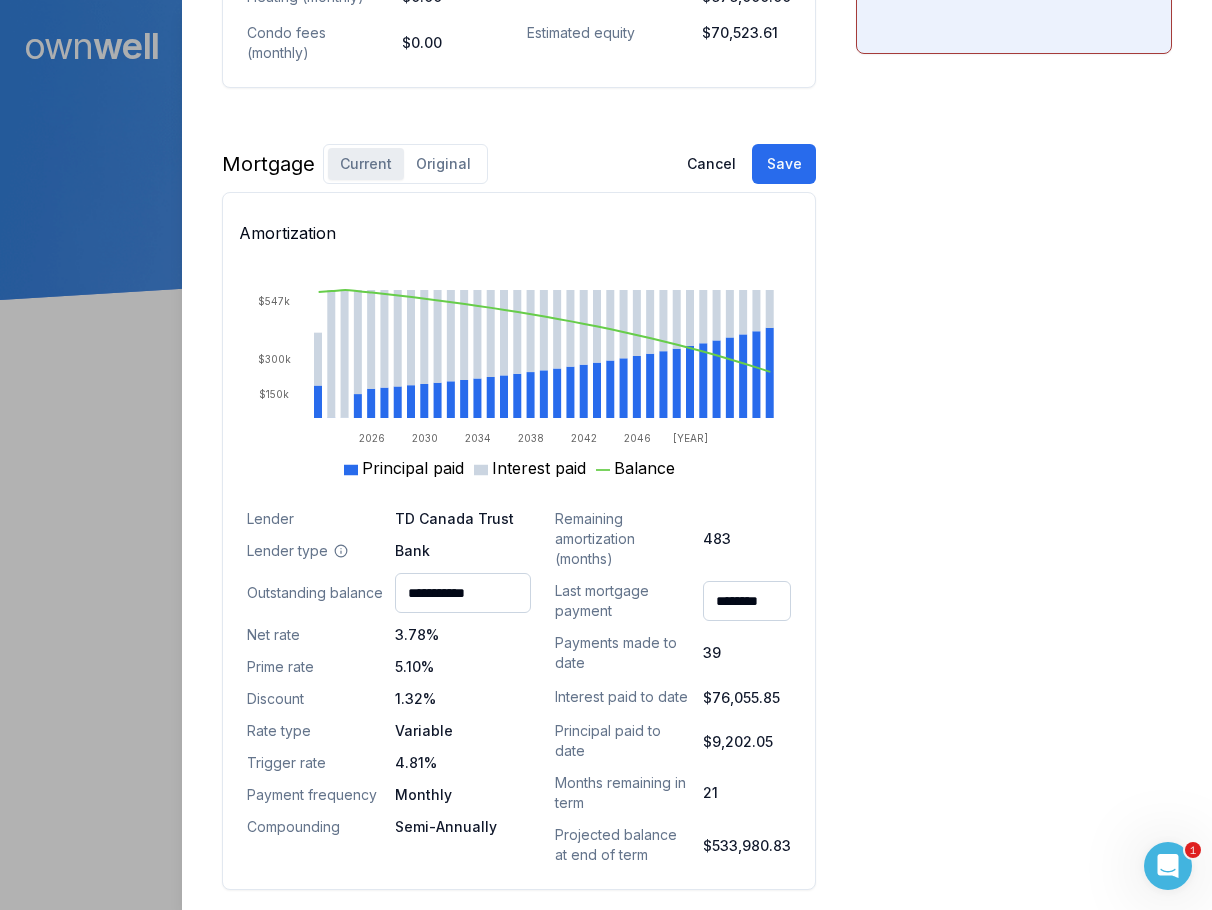 drag, startPoint x: 716, startPoint y: 124, endPoint x: 464, endPoint y: 114, distance: 252.19833 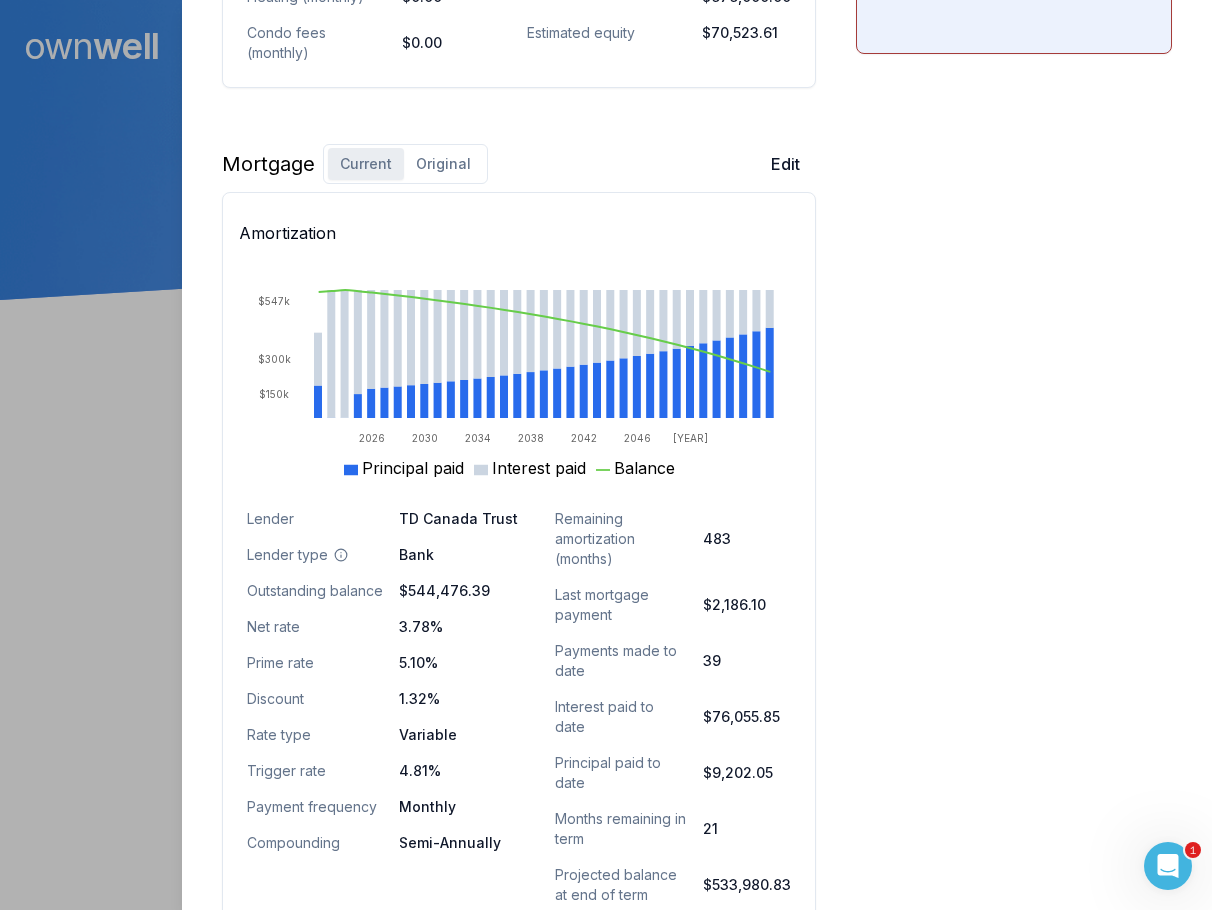 click on "Original" at bounding box center (443, 164) 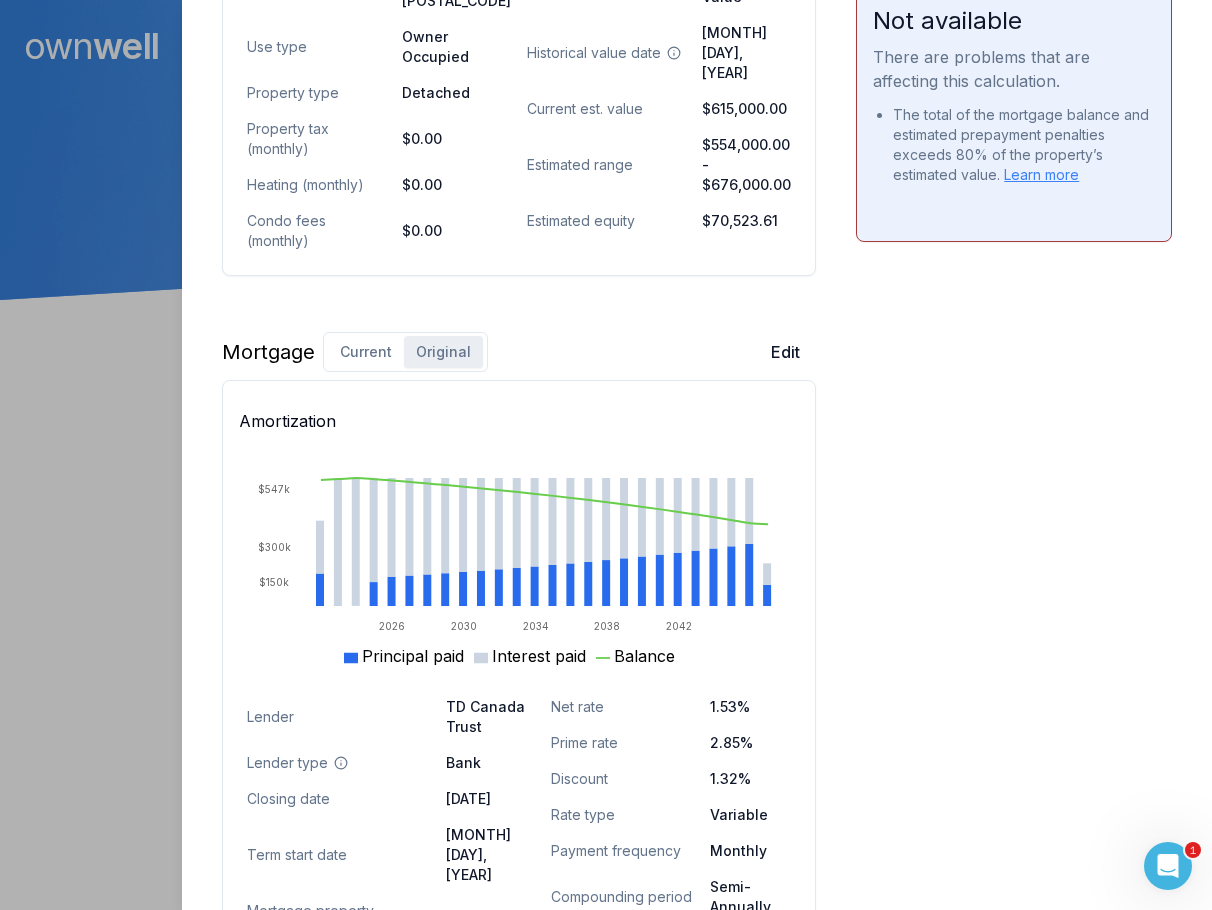 scroll, scrollTop: 1200, scrollLeft: 0, axis: vertical 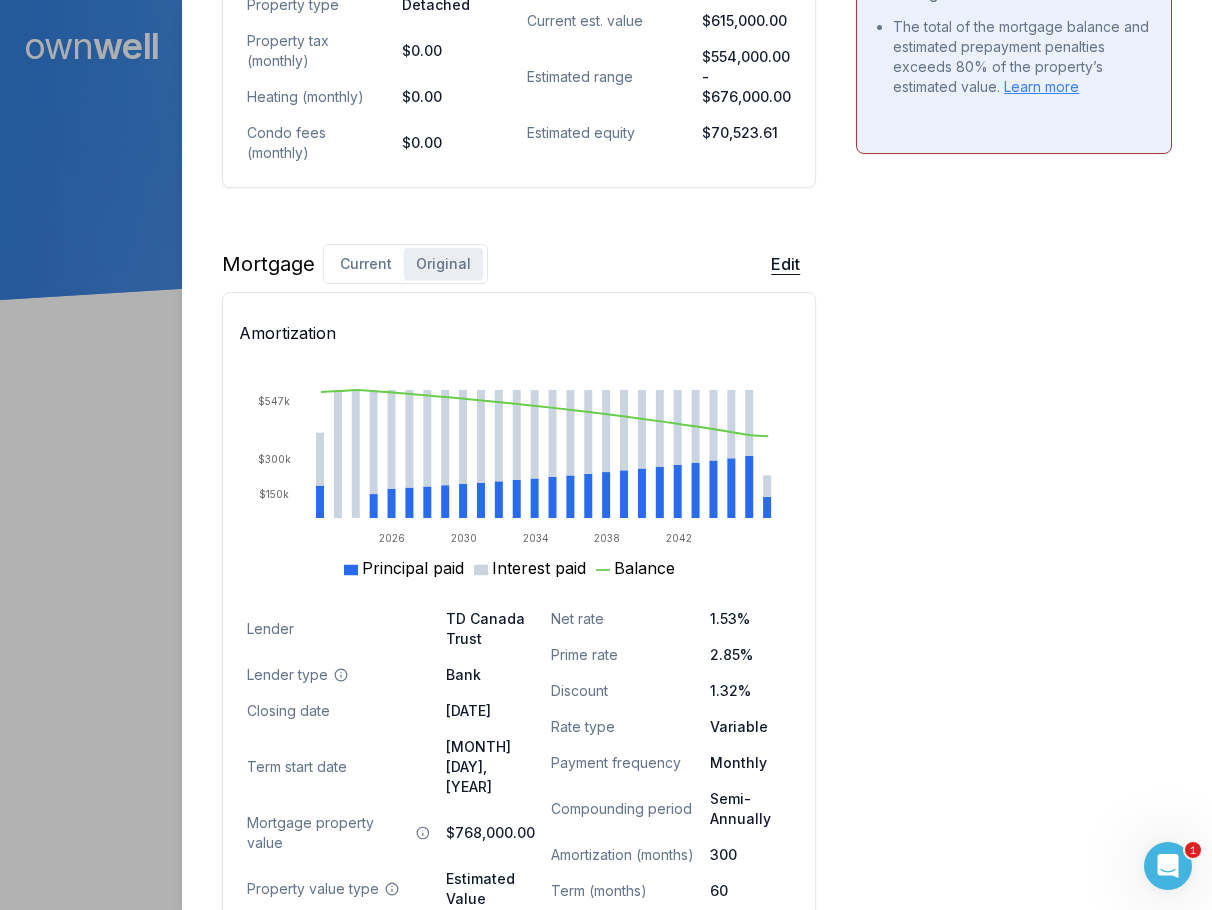 click on "Edit" at bounding box center [785, 264] 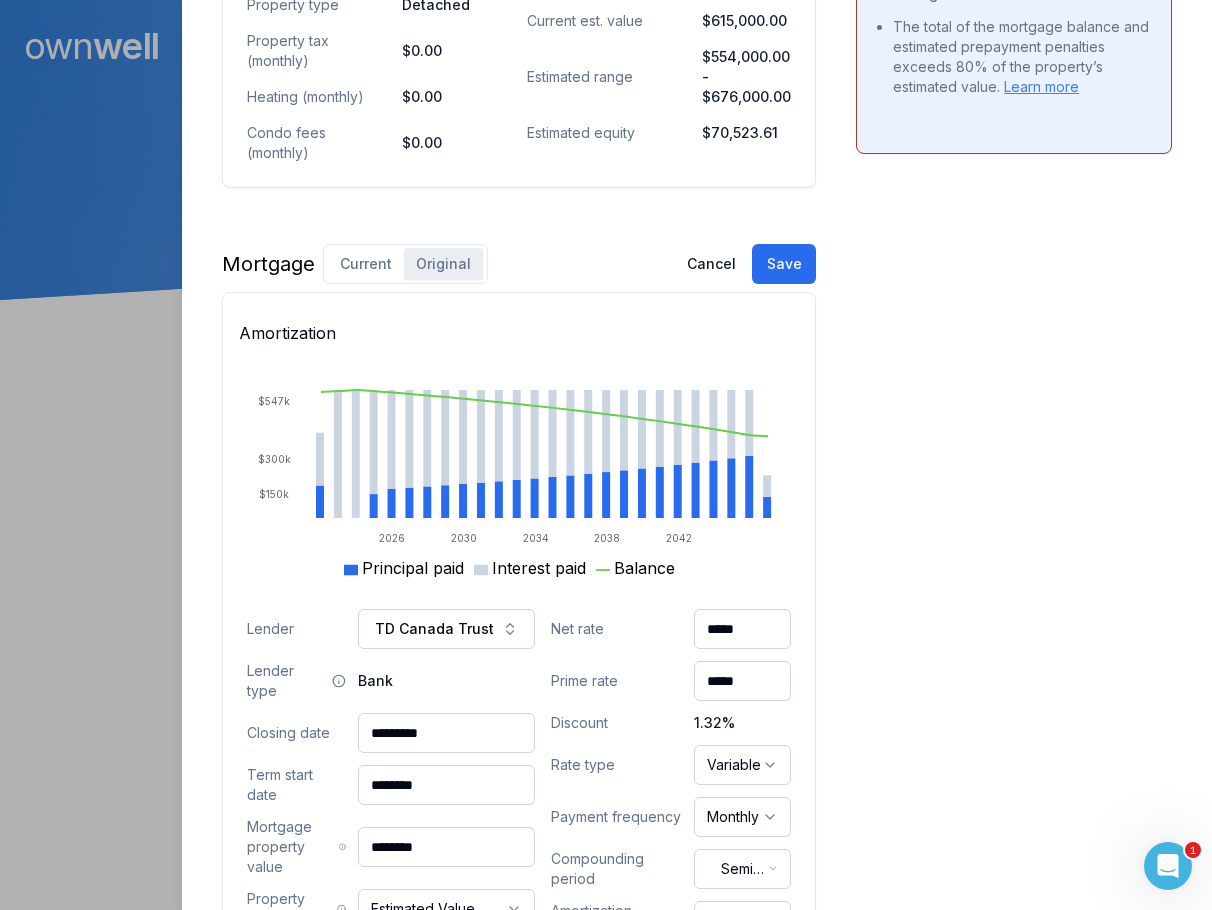 click on "Ownwell's platform is not optimized for mobile at this time.   For the best experience, please use a   desktop or laptop  to manage your account.   Note:  The   personalized homeownership reports   you generate for clients   are fully mobile-friendly   and can be easily viewed on any device. own well Dashboard Landing Page Adopt My Mortgage [NUMBER]  of  [NUMBER]  clients used Purchase additional client capacity 1 We detected  1   issue   with this client’s information.   Review Issues  (1) Close [FIRST]   [LAST] Client [NUMBER] [STREET] [CITY], [STATE], [POSTAL_CODE] $[CURRENCY]   current est. value [PERCENTAGE]% [PERCENTAGE]%   variable ,   5  year term $[CURRENCY]   monthly   $[CURRENCY]   outstanding [MONTH] [DAY], [YEAR]   maturity Refinance Digest Preview Client Details Send test email ( [EMAIL] ) Subscribe Homeowner   Edit First name [FIRST] Last name [LAST] Email [EMAIL] Phone [PHONE] Household income $[CURRENCY] Credit score --- Debt payments (monthly) --- Home   Edit Property value over time [MONTH] [DAY]" at bounding box center (606, 150) 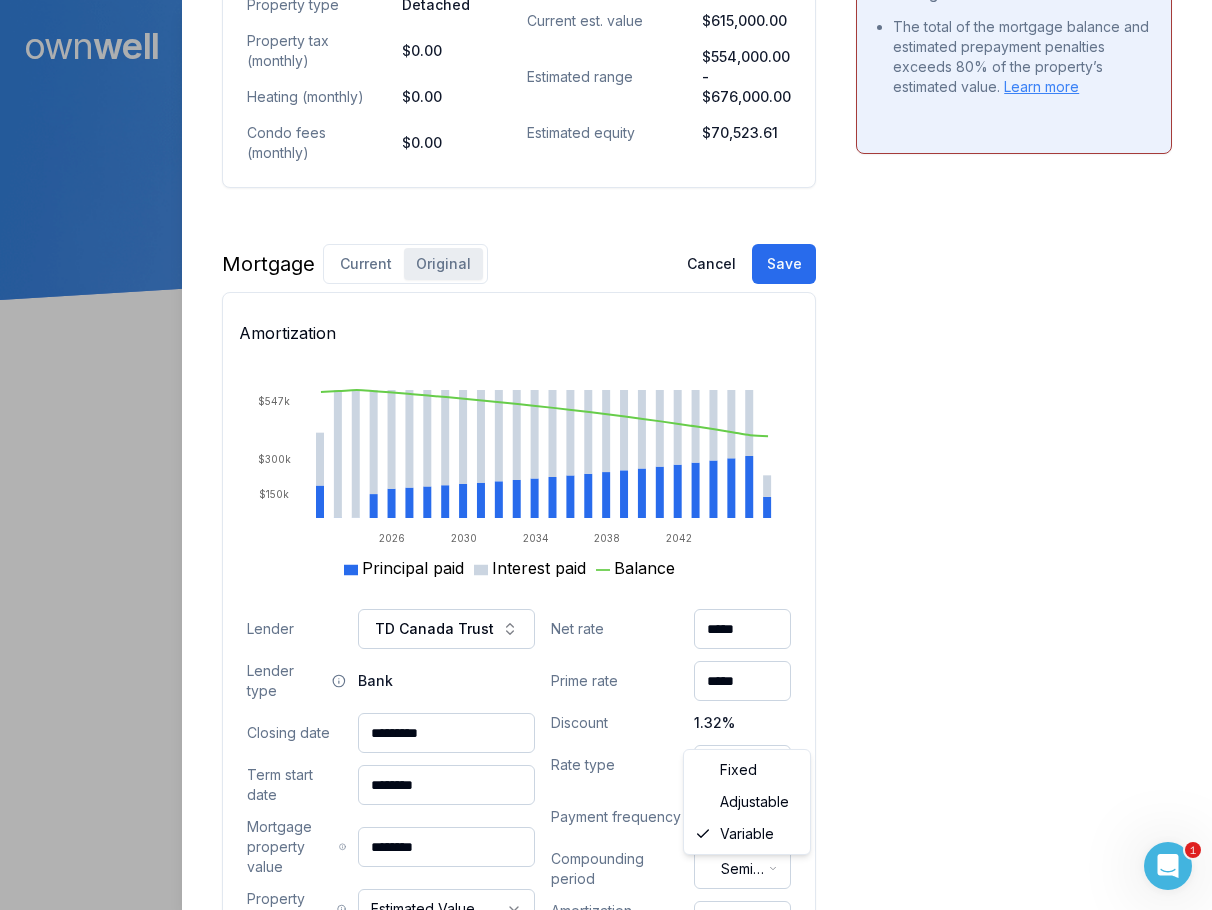 select on "**********" 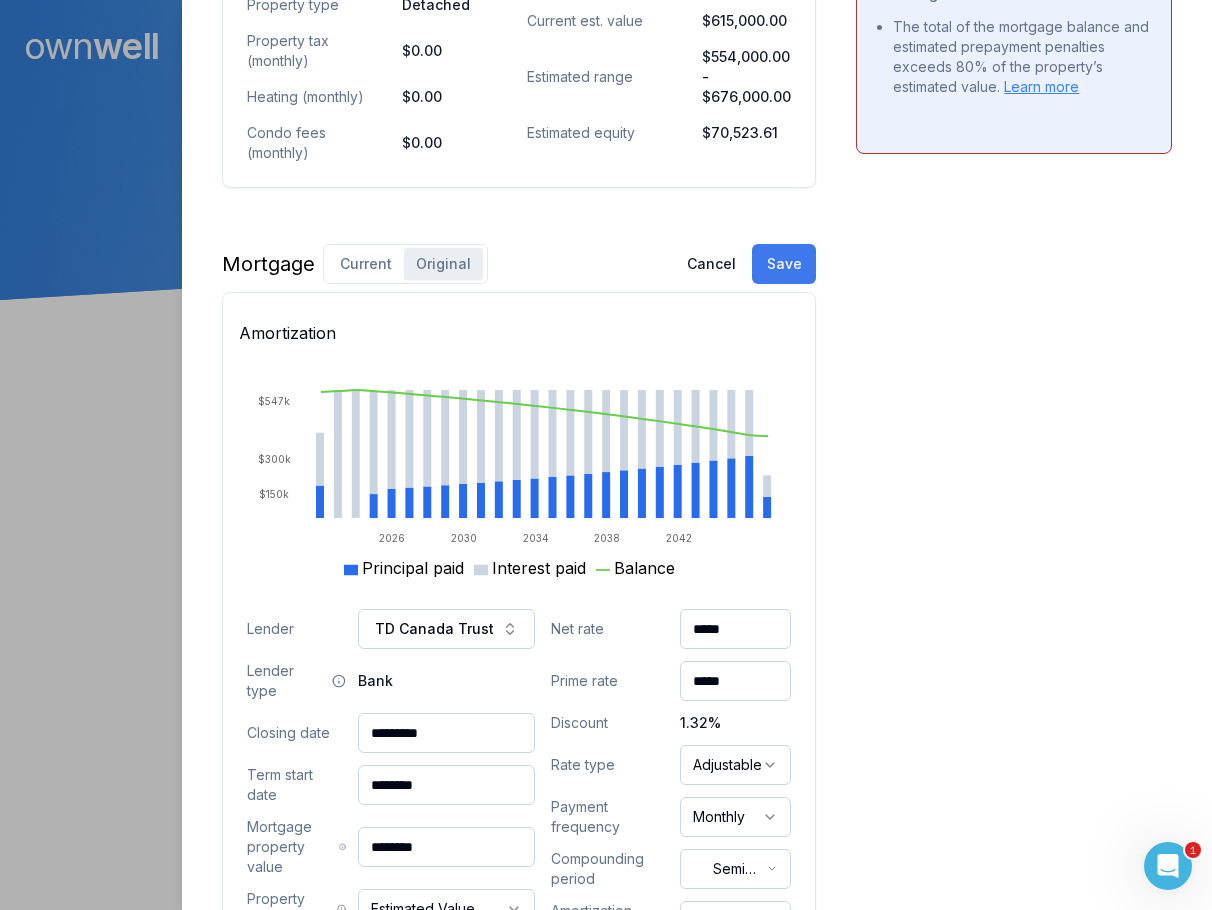 click on "Save" at bounding box center (784, 264) 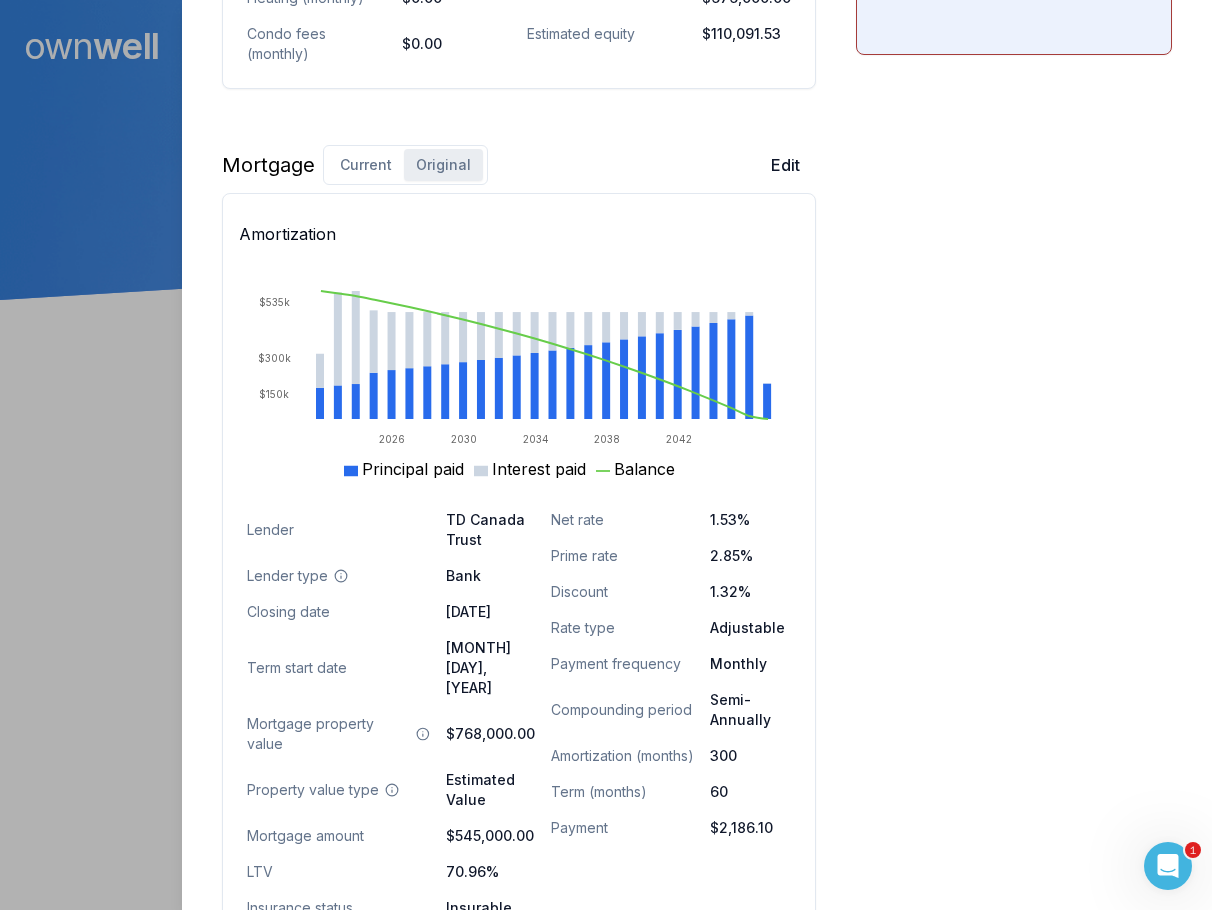 scroll, scrollTop: 1300, scrollLeft: 0, axis: vertical 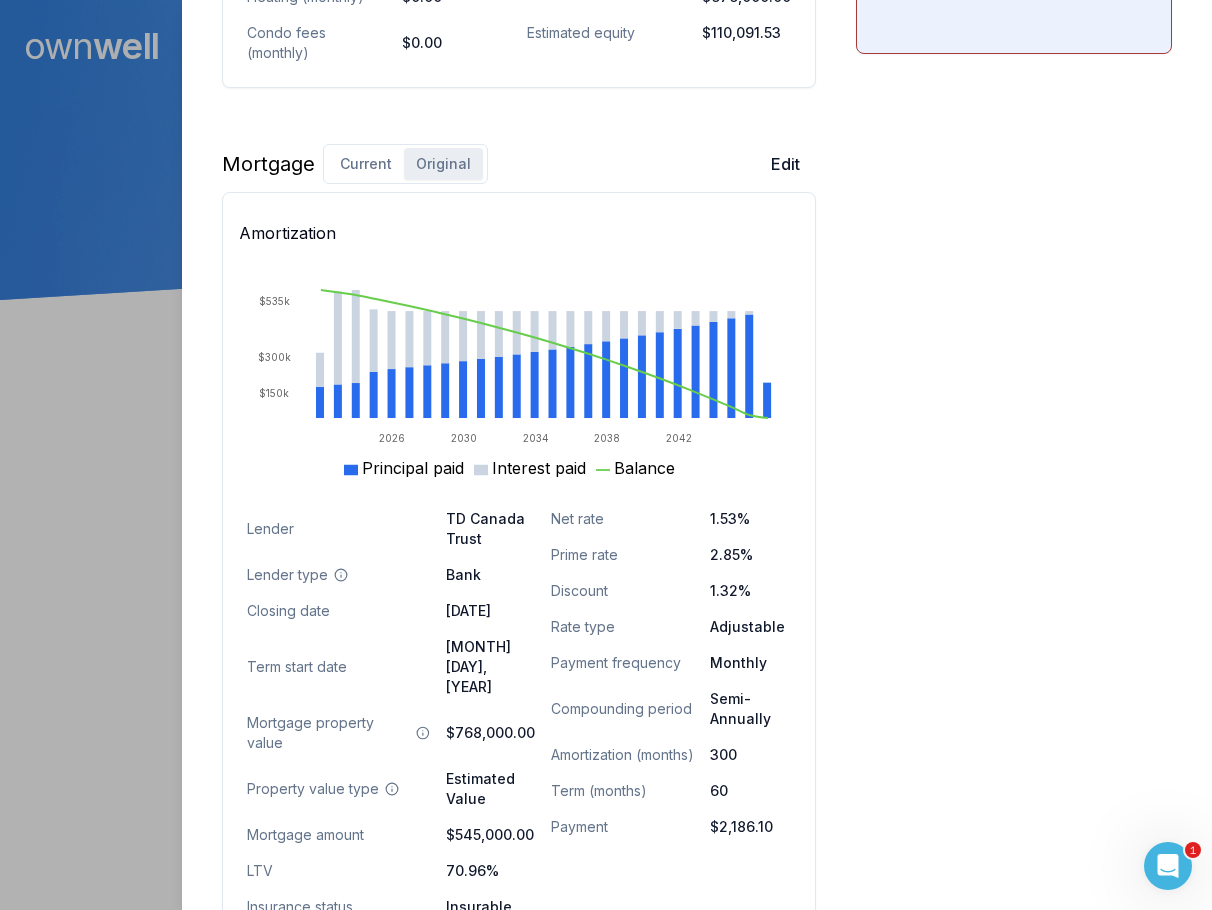 click on "Current" at bounding box center (366, 164) 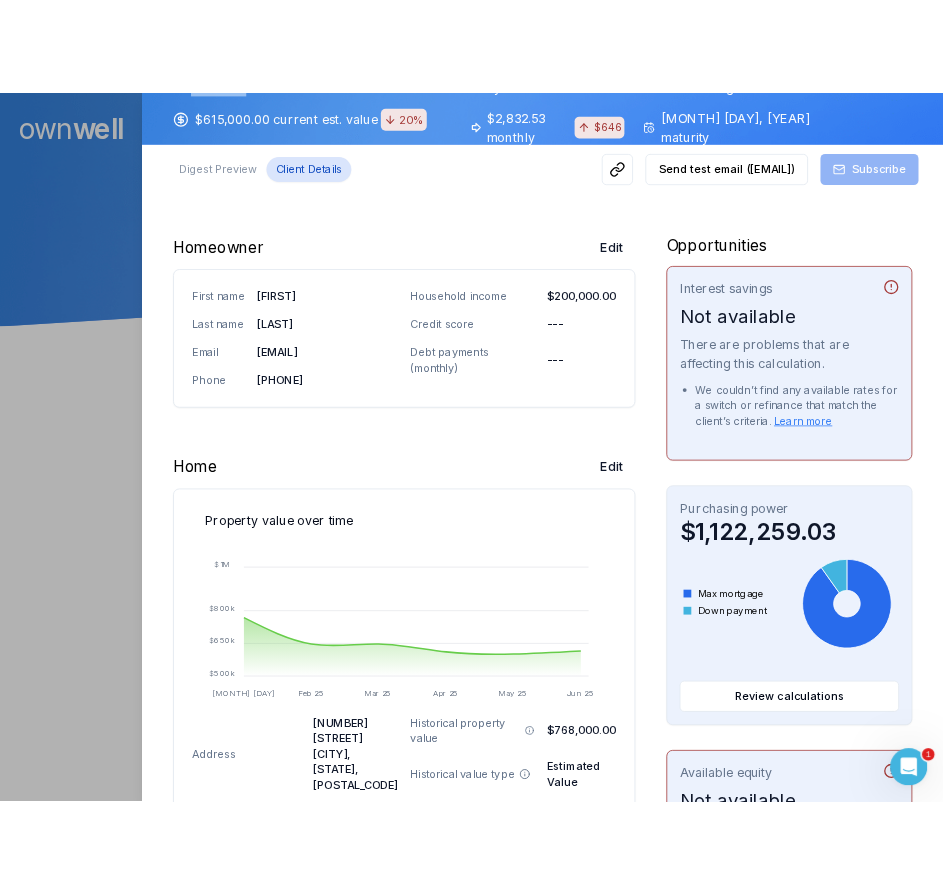 scroll, scrollTop: 0, scrollLeft: 0, axis: both 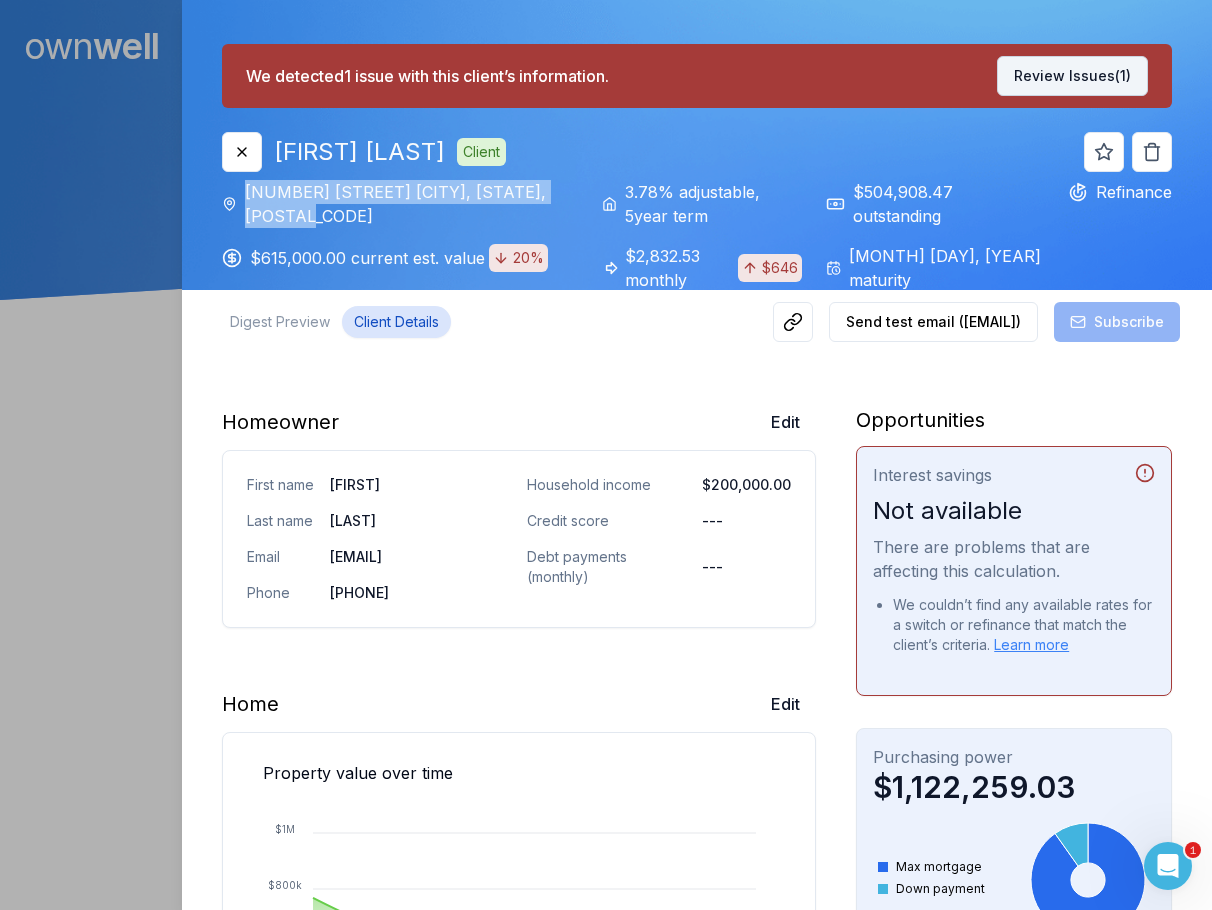click on "Review Issues  (1)" at bounding box center (1072, 76) 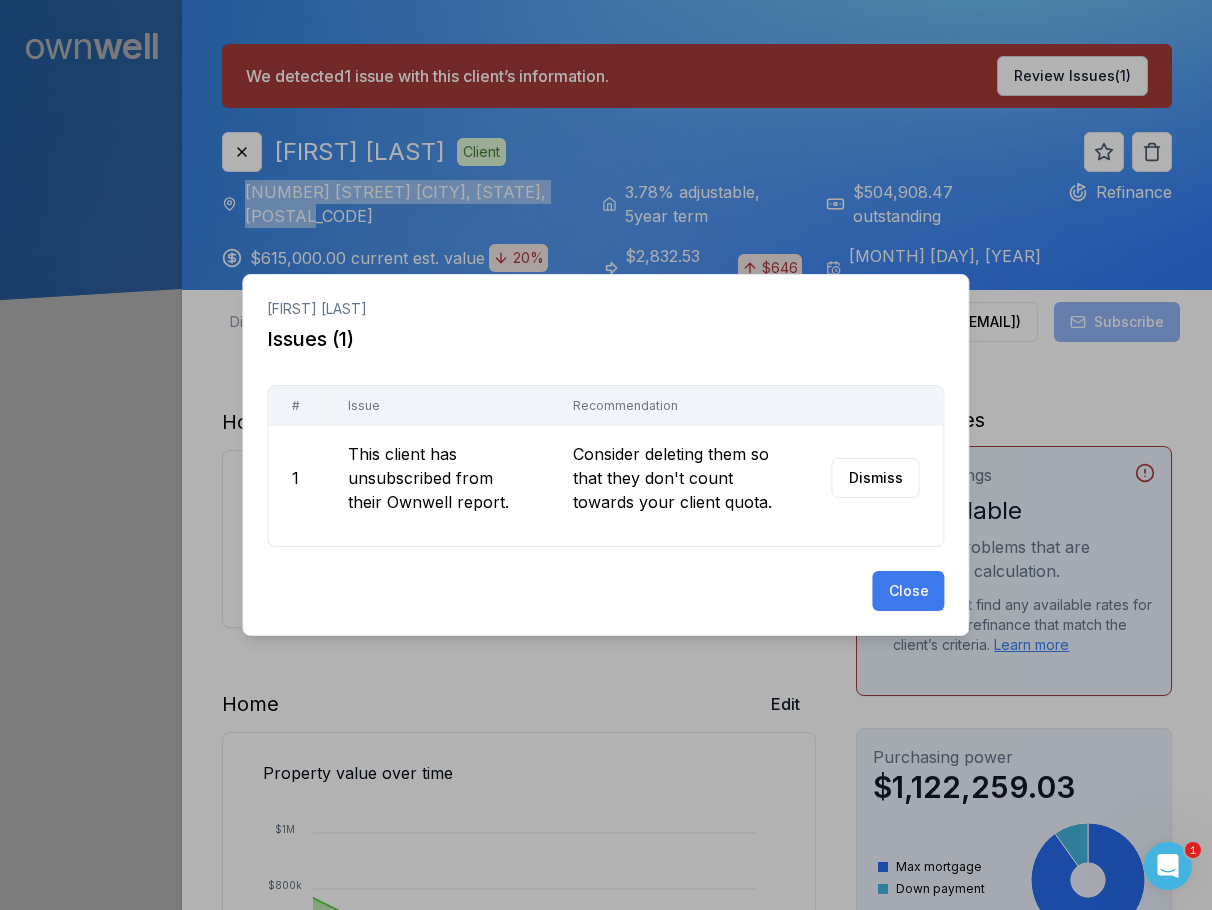 click on "Close" at bounding box center [909, 591] 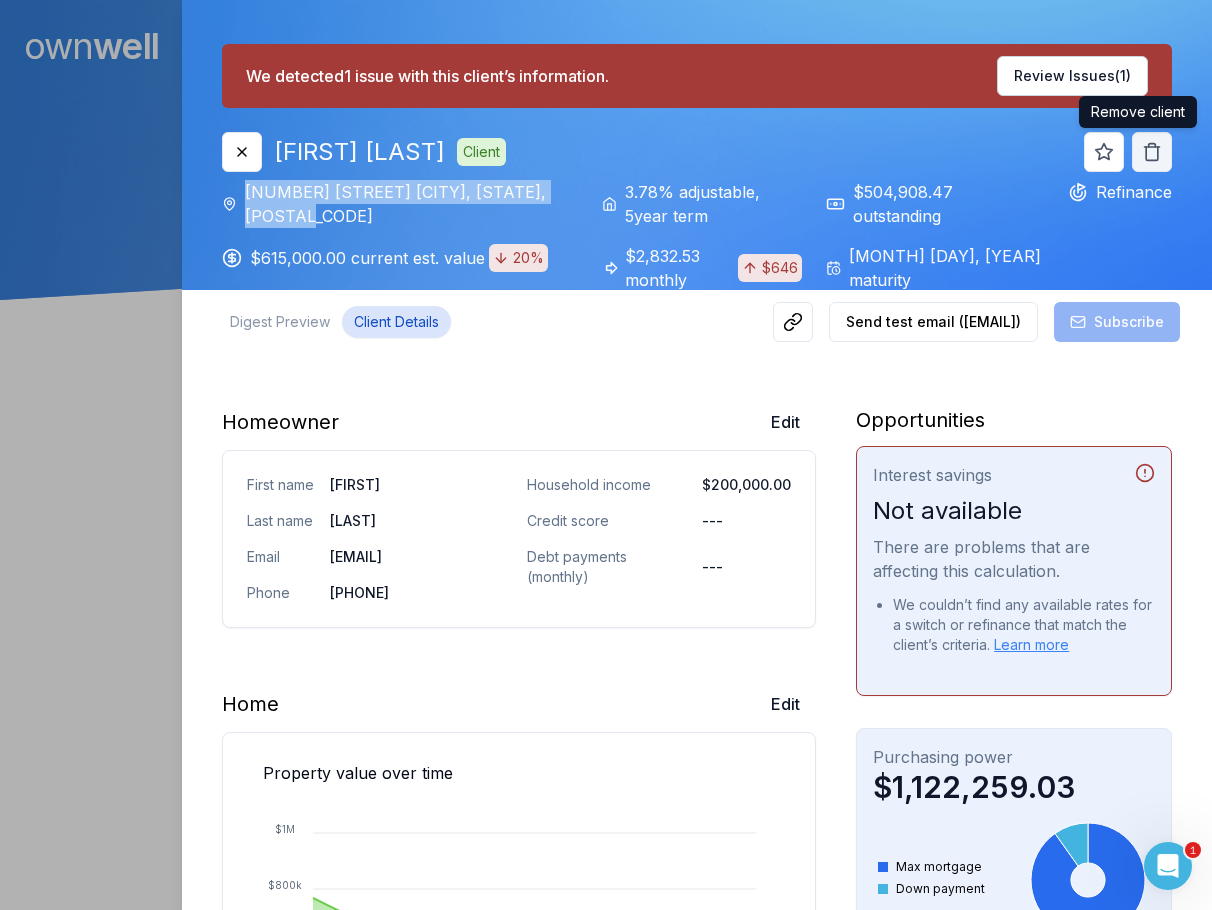 click at bounding box center [1152, 152] 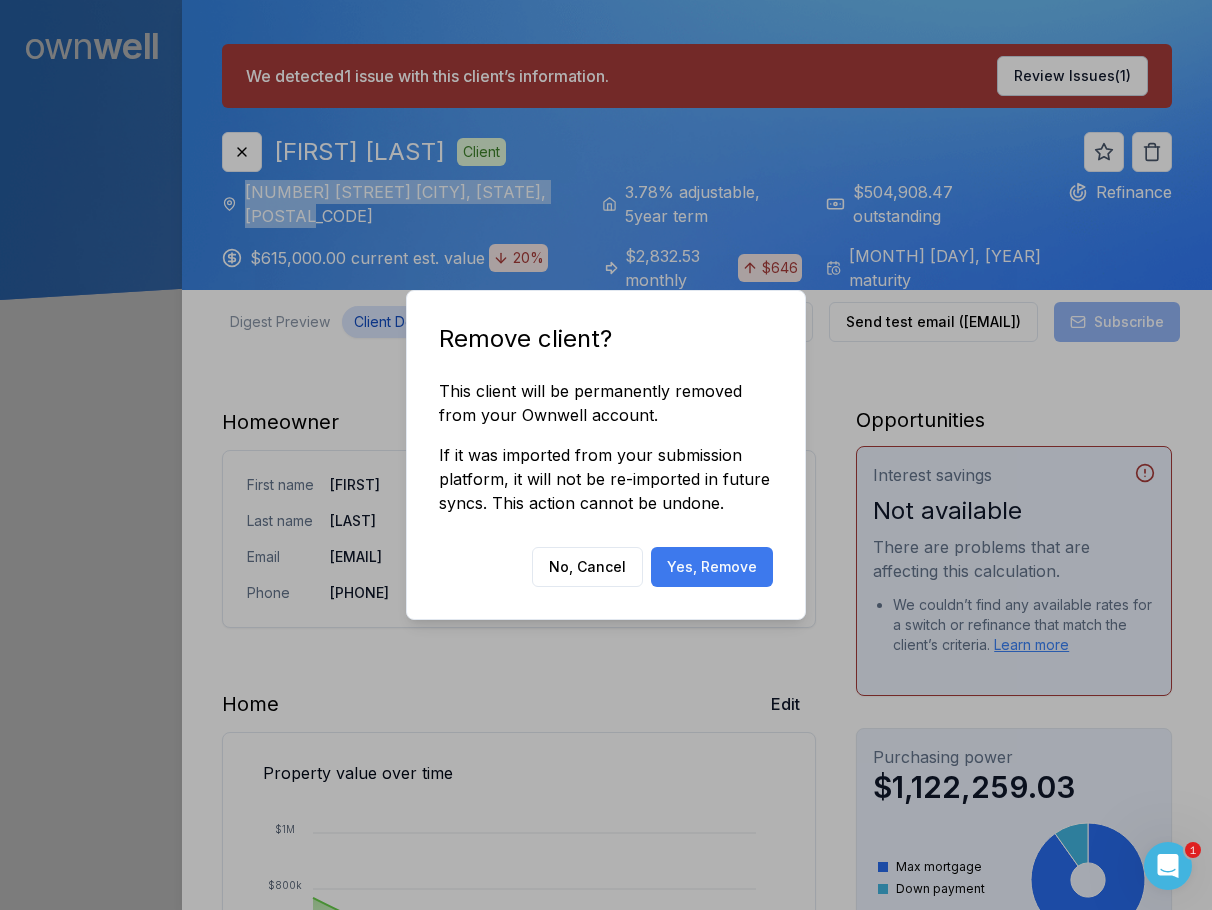 click on "Yes, Remove" at bounding box center [712, 567] 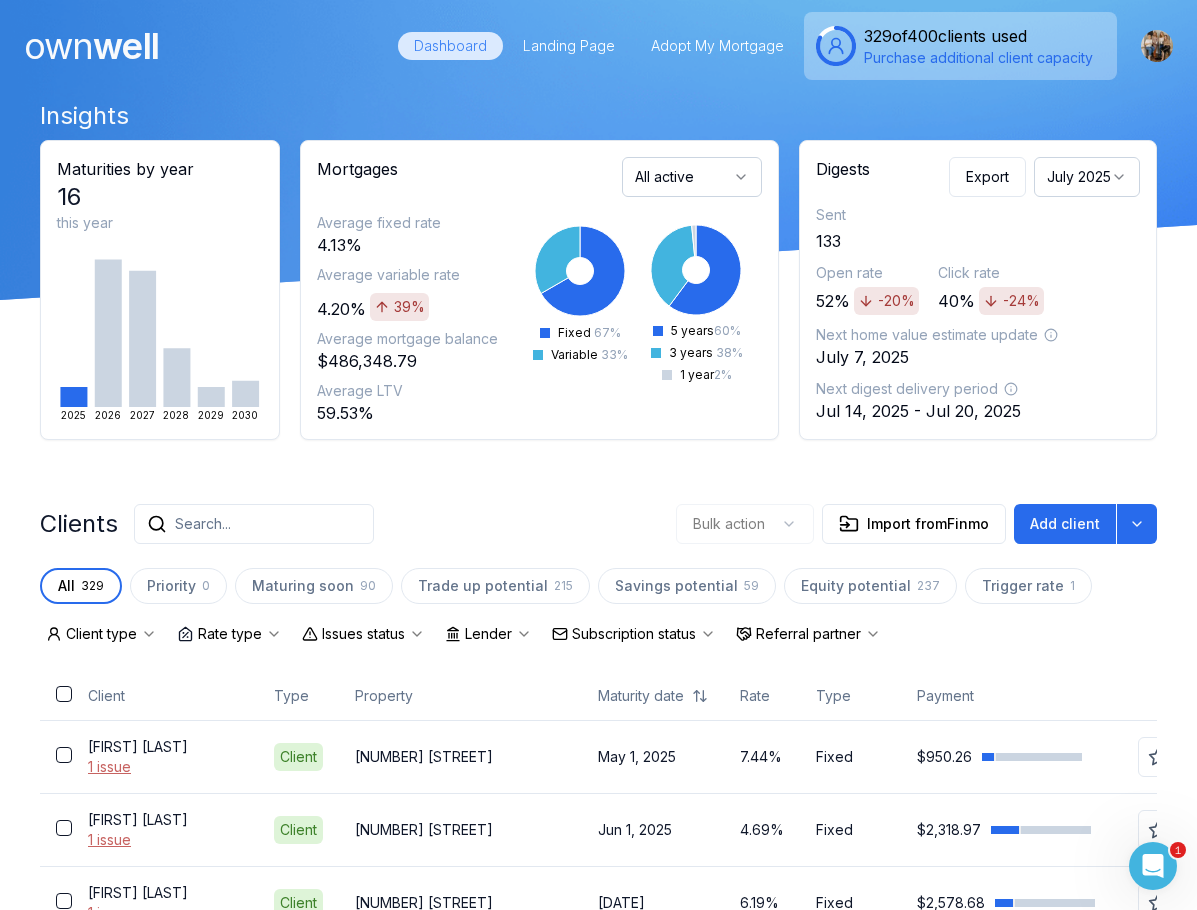 click on "Search..." at bounding box center (254, 524) 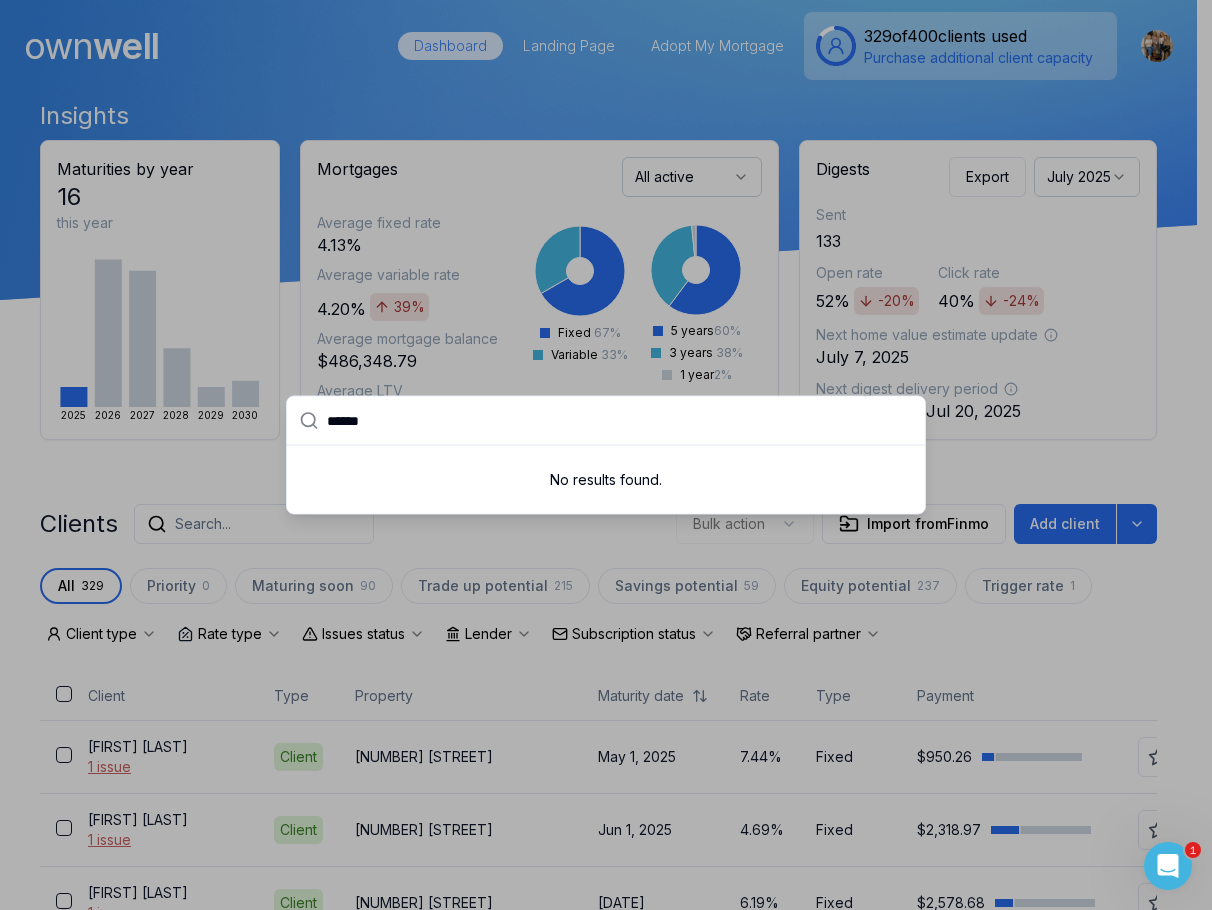 type on "******" 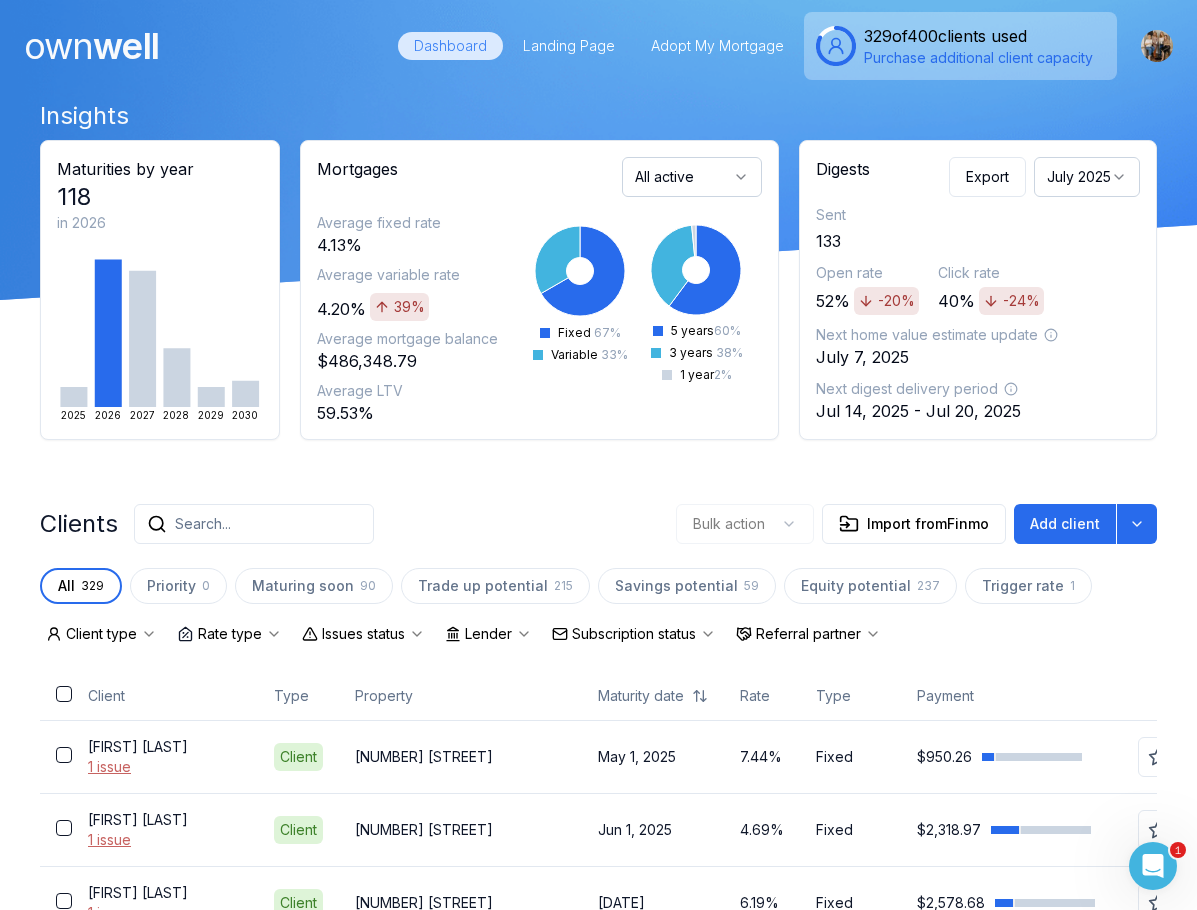 click on "Insights Maturities by year 118 in 2026 2025 2026 2027 2028 2029 2030 Mortgages All active Average fixed rate 4.13% Average variable rate 4.20% 39% Average mortgage balance $486,348.79 Average LTV 59.53% Fixed   67 % Variable   33 % 5 years  60 % 3 years   38 % 1 year  2 % Digests Export July 2025 Sent 133 Open rate 52% -20% Click rate 40% -24% Next home value estimate update July 7, 2025 Next digest delivery period Jul 14, 2025 - Jul 20, 2025 Clients Search... Bulk action   Import from  Finmo Add client All 329 Priority 0 Maturing soon 90 Trade up potential 215 Savings potential 59 Equity potential 237 Trigger rate 1 Client type Rate type Issues status Lender Subscription status Referral partner Client Type Property Maturity date Rate Type Payment Actions [FIRST]   [LAST] 1   issue Client 909 14 York Street May 1, 2025 7.44% Fixed $950.26 [FIRST]   [LAST] 1   issue Client 96 Centerfield Drive Jun 1, 2025 4.69% Fixed $2,318.97 [FIRST]   [LAST] 1   issue Client 31 Hatch Street Jul 1, 2025 6.19% Fixed [LAST]" at bounding box center (598, 2269) 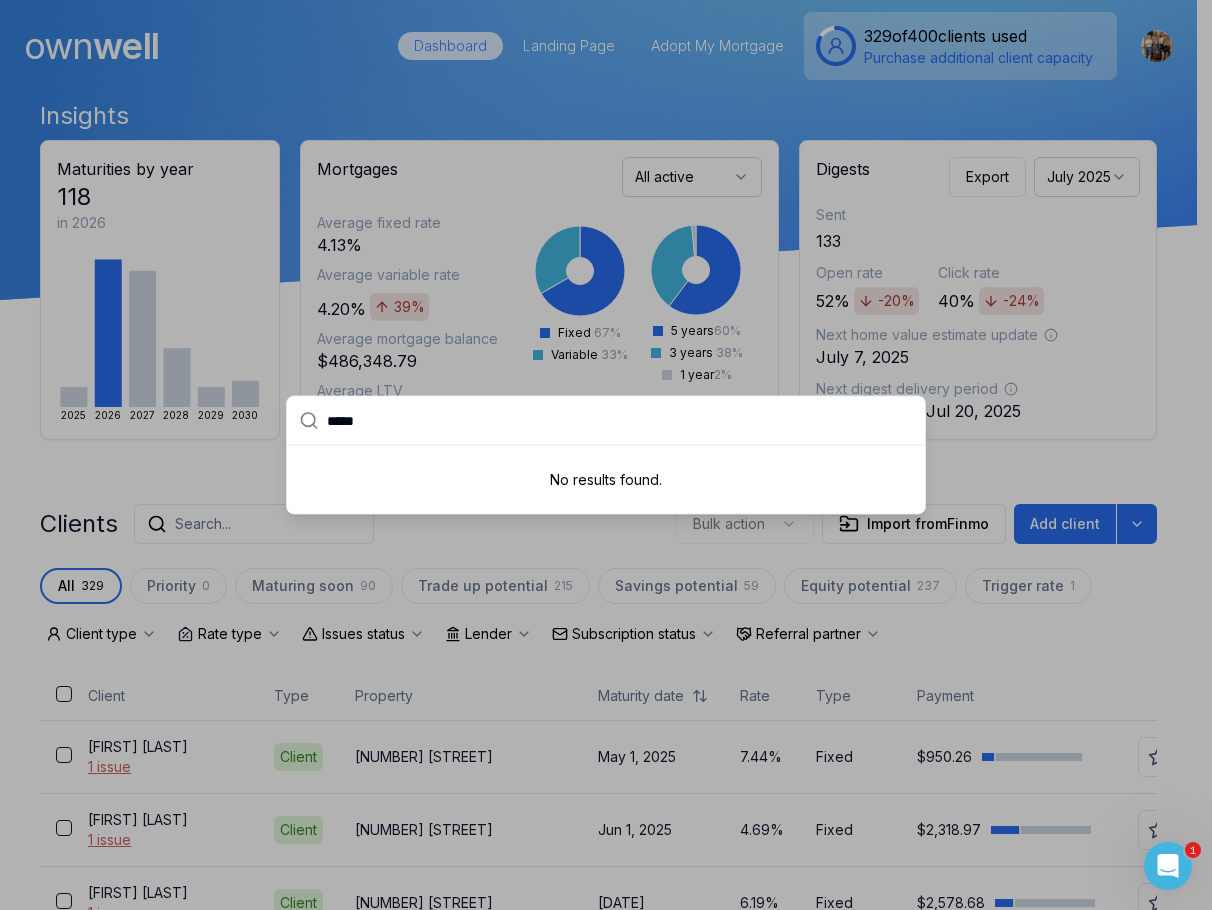 type on "*****" 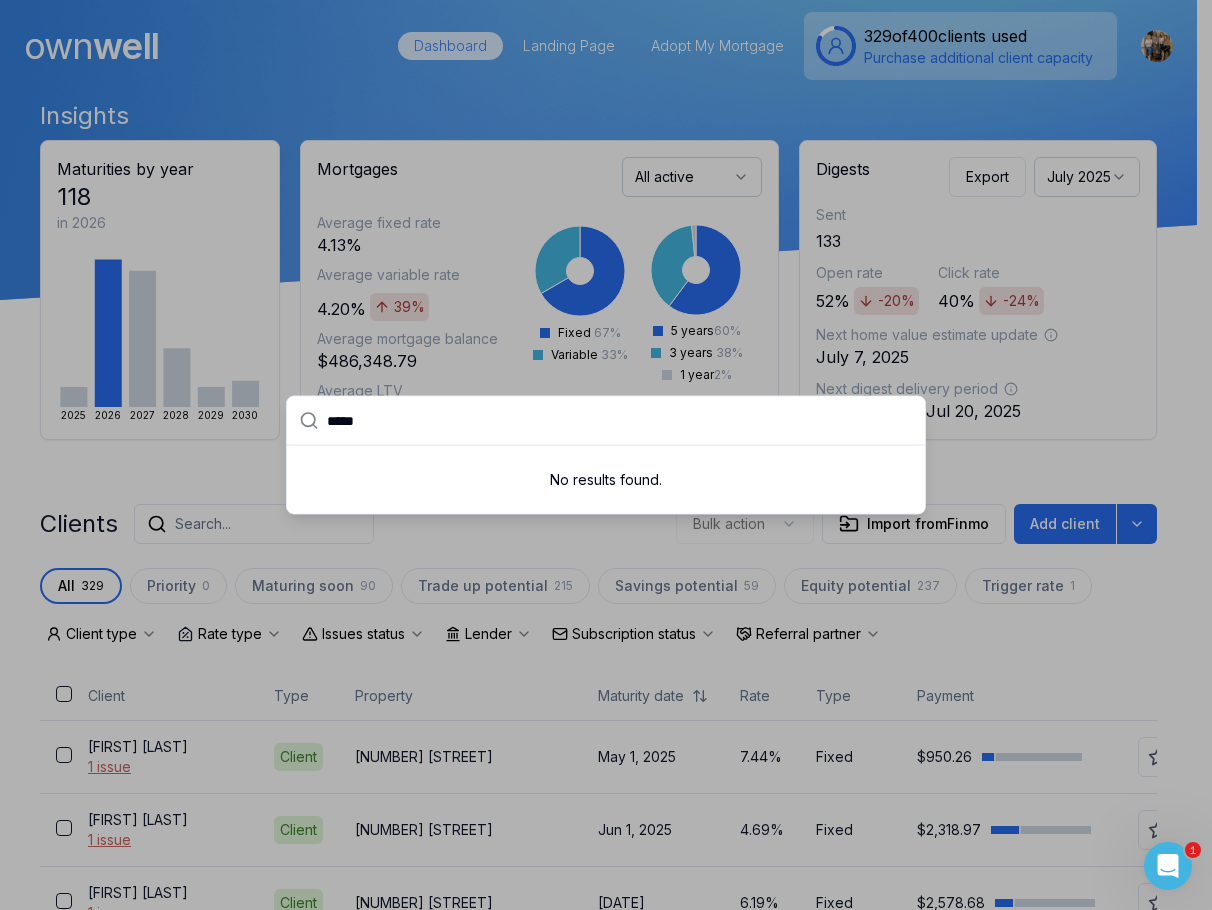 click at bounding box center [606, 455] 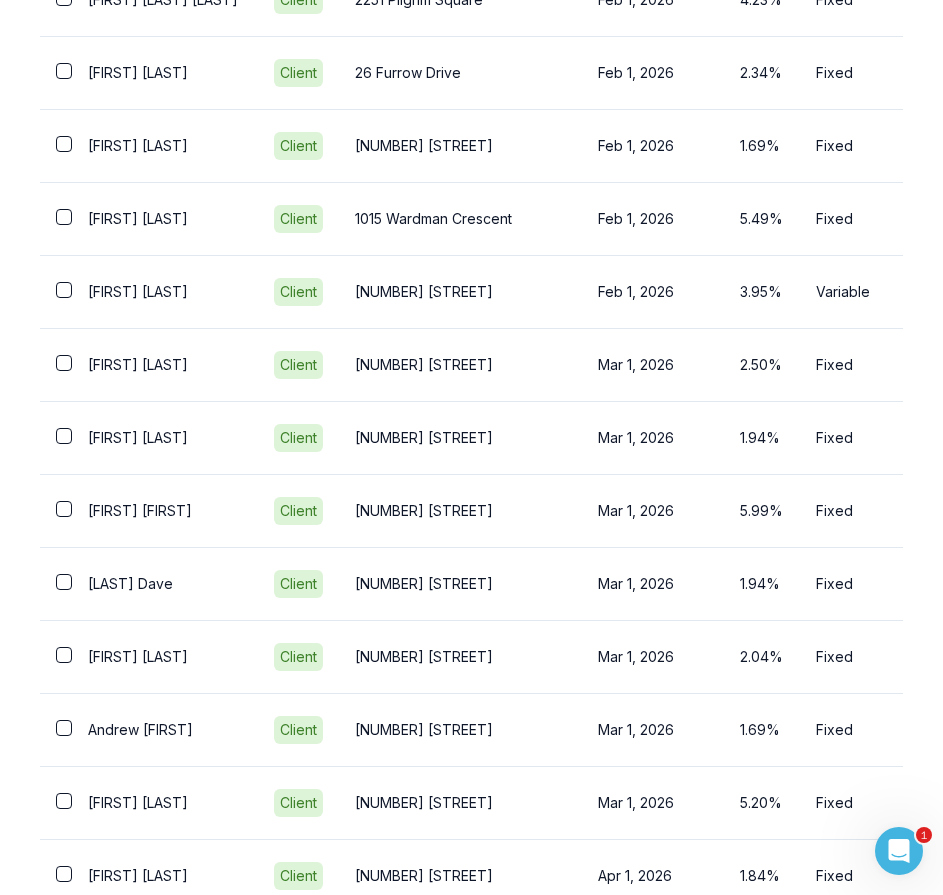 scroll, scrollTop: 2700, scrollLeft: 0, axis: vertical 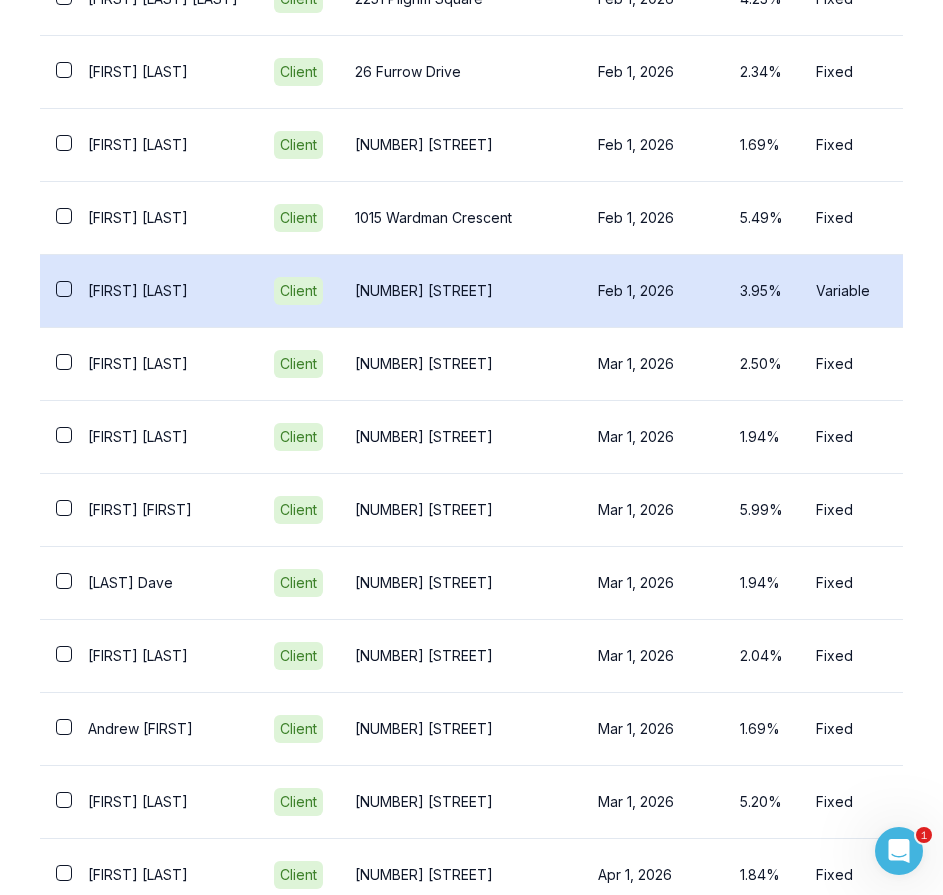 click on "[NUMBER] [STREET]" at bounding box center [460, 290] 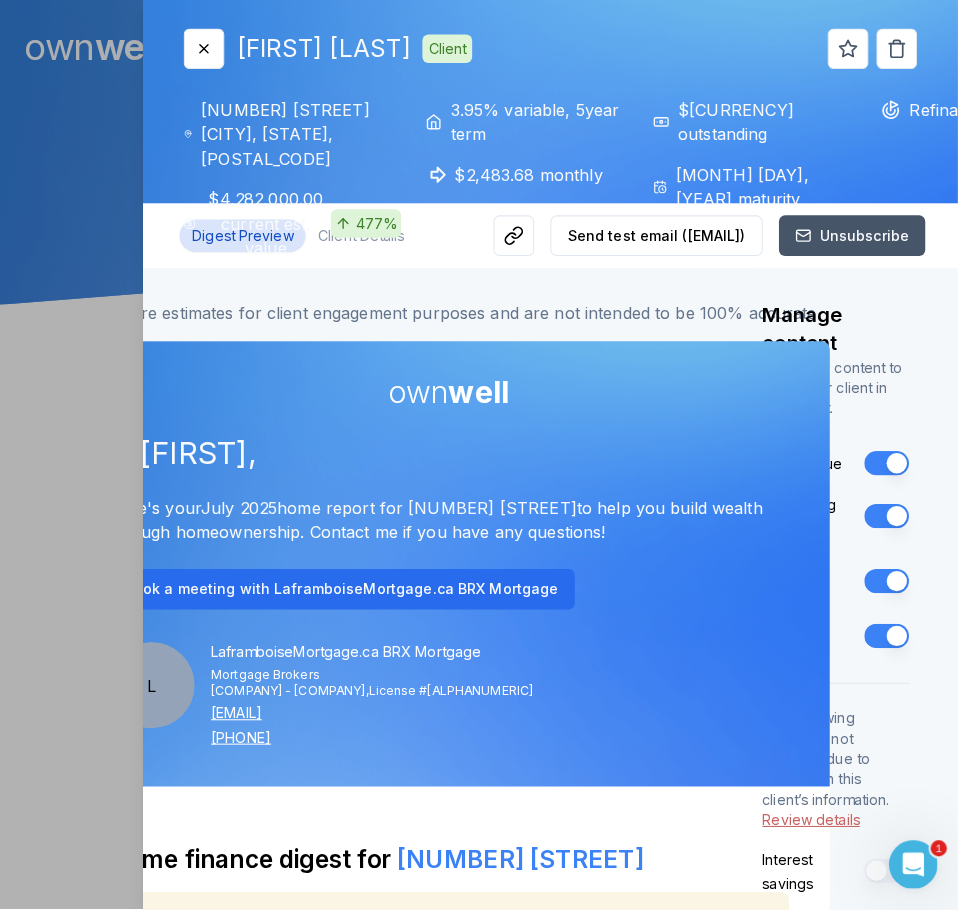 scroll, scrollTop: 0, scrollLeft: 0, axis: both 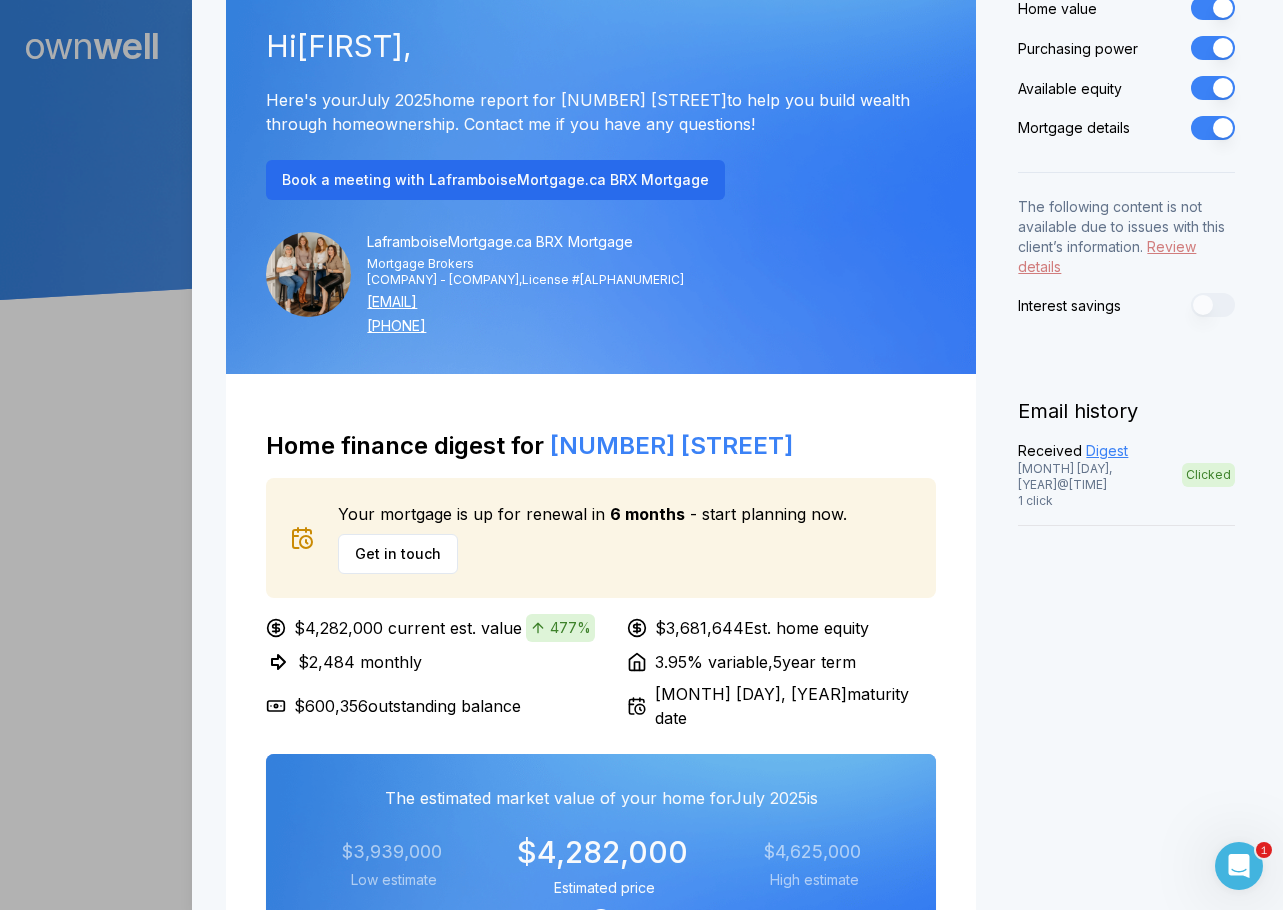 click on "Review details" at bounding box center (1107, 256) 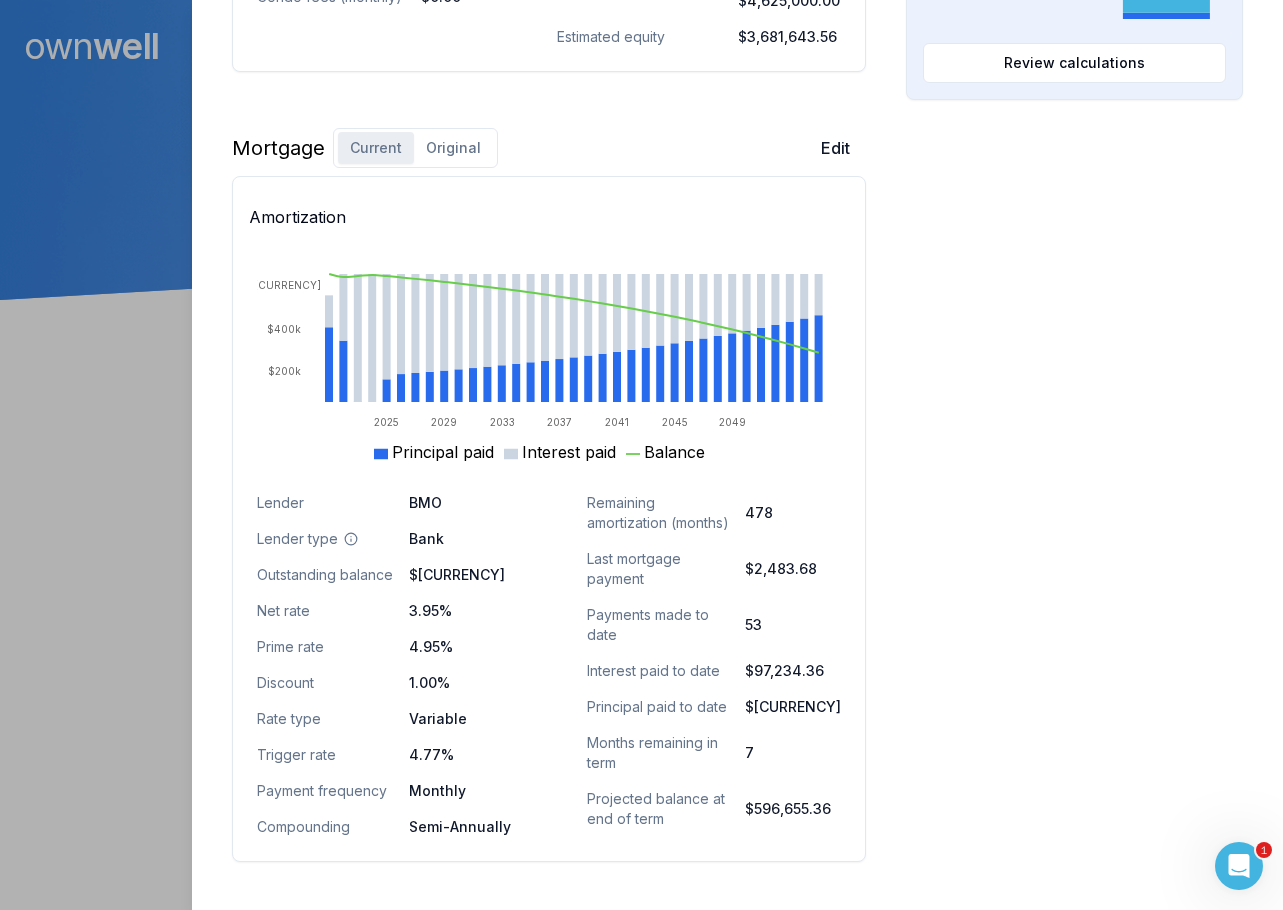 scroll, scrollTop: 1200, scrollLeft: 0, axis: vertical 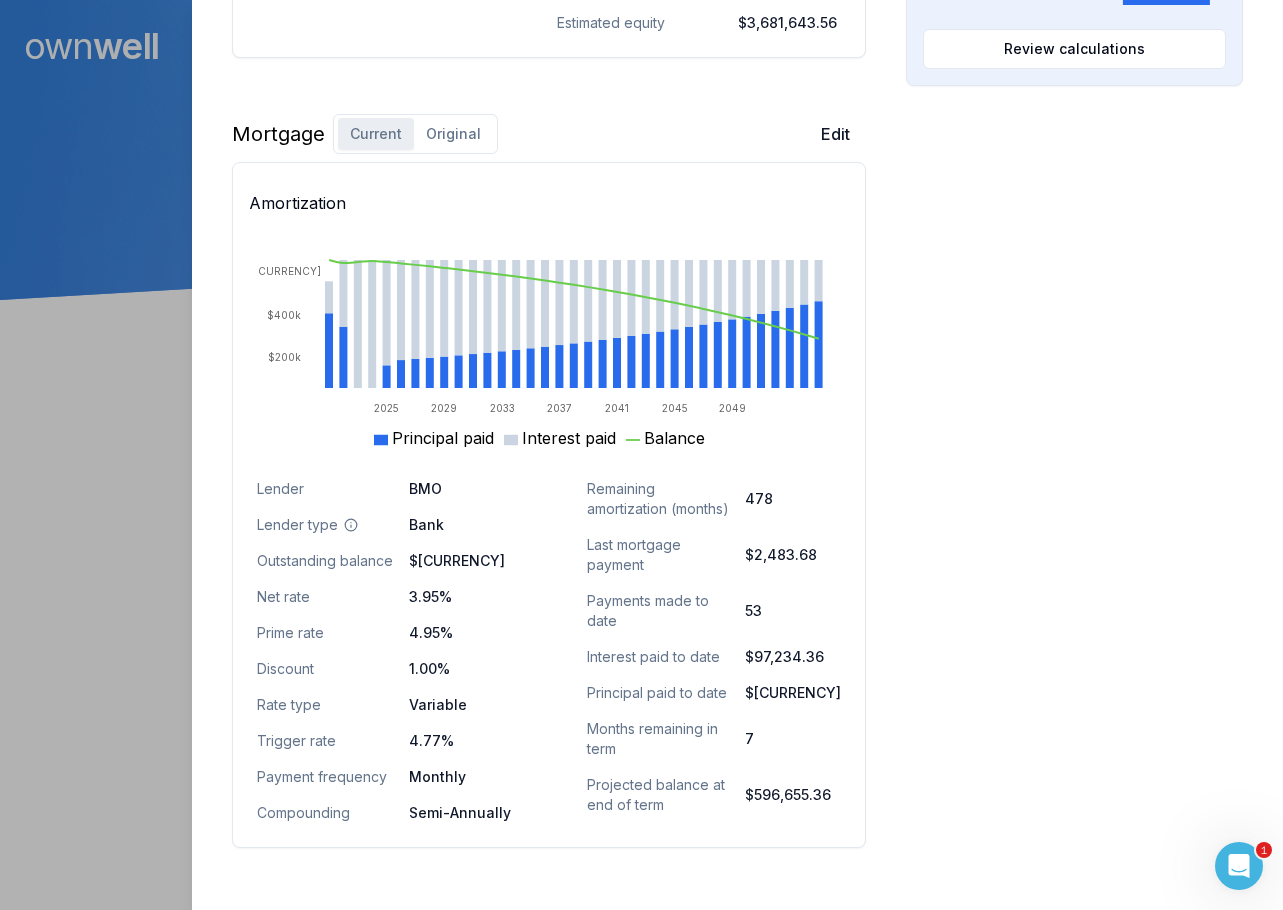 click on "Original" at bounding box center (453, 134) 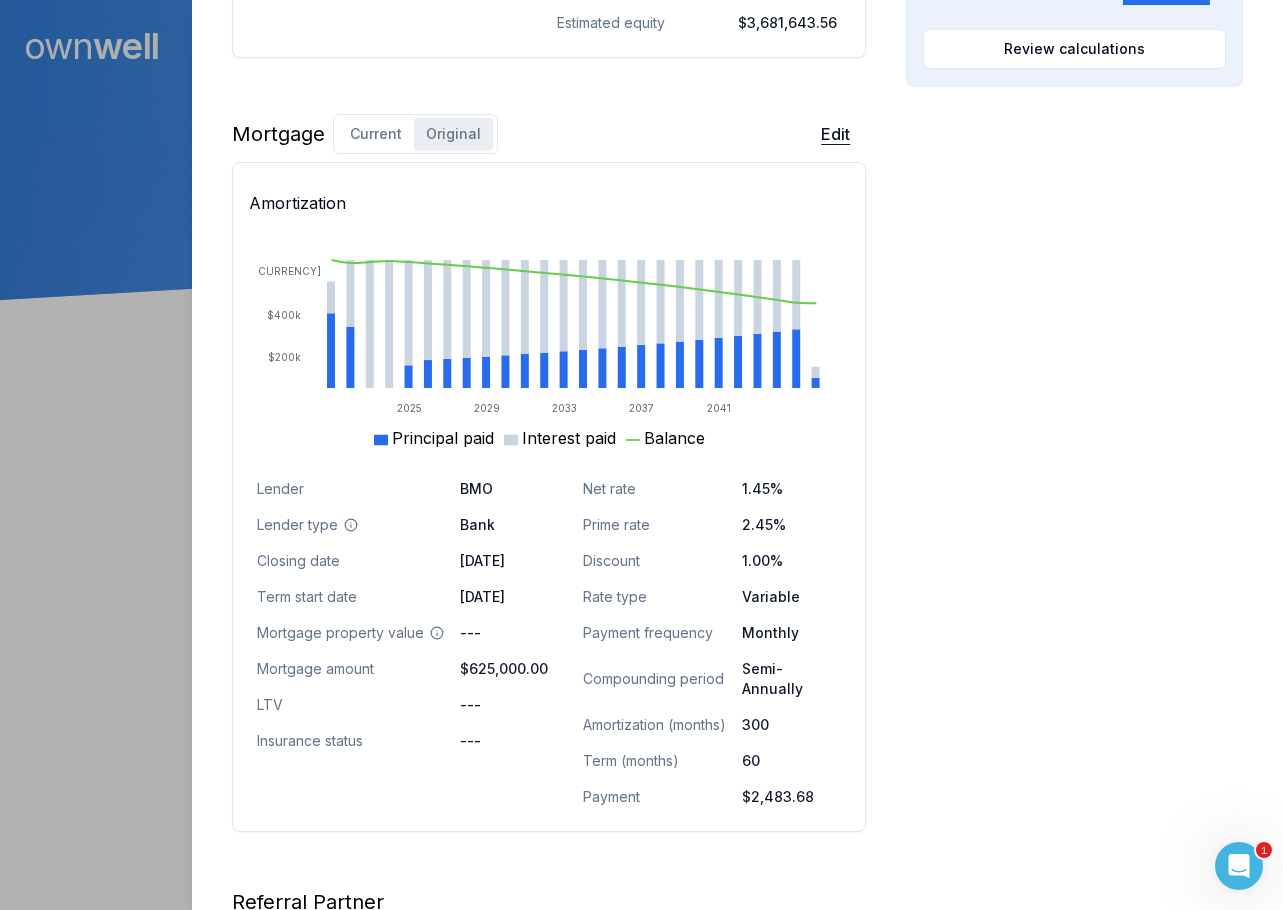 click on "Edit" at bounding box center (835, 134) 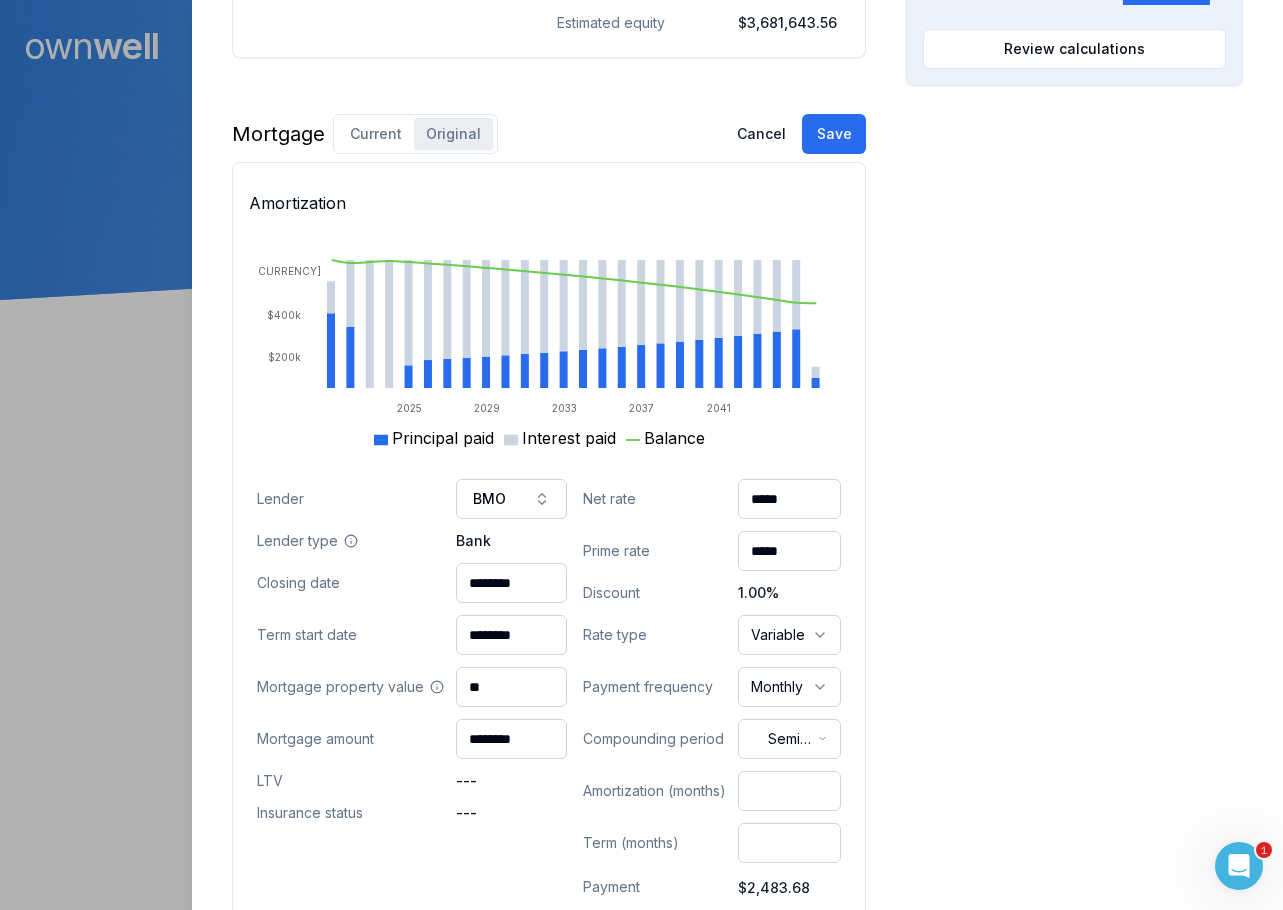 click on "Ownwell's platform is not optimized for mobile at this time.   For the best experience, please use a   desktop or laptop  to manage your account.   Note:  The   personalized homeownership reports   you generate for clients   are fully mobile-friendly   and can be easily viewed on any device. own well Dashboard Landing Page Adopt My Mortgage 329  of  400  clients used Purchase additional client capacity 1 600000 Close [FIRST]    [LAST] Client [NUMBER] [STREET] [CITY], [STATE], [POSTAL_CODE] $4,282,000.00   current est. value 477% 3.95%   variable ,   5  year term $2,483.68   monthly   $600,356.44   outstanding February 1, 2026   maturity Refinance Digest Preview Client Details Send test email ( experts@example.com ) Unsubscribe Homeowner   Edit First name [FIRST]  Last name [LAST] Email [EMAIL] Phone ([PHONE]) Household income $150,000.00 Credit score 750 Debt payments (monthly) --- Home   Edit Property value over time Nov 15 May 25 Jun 25 $600k $2.1M $3.6M $5.4M     Address Use type Detached" at bounding box center [641, 150] 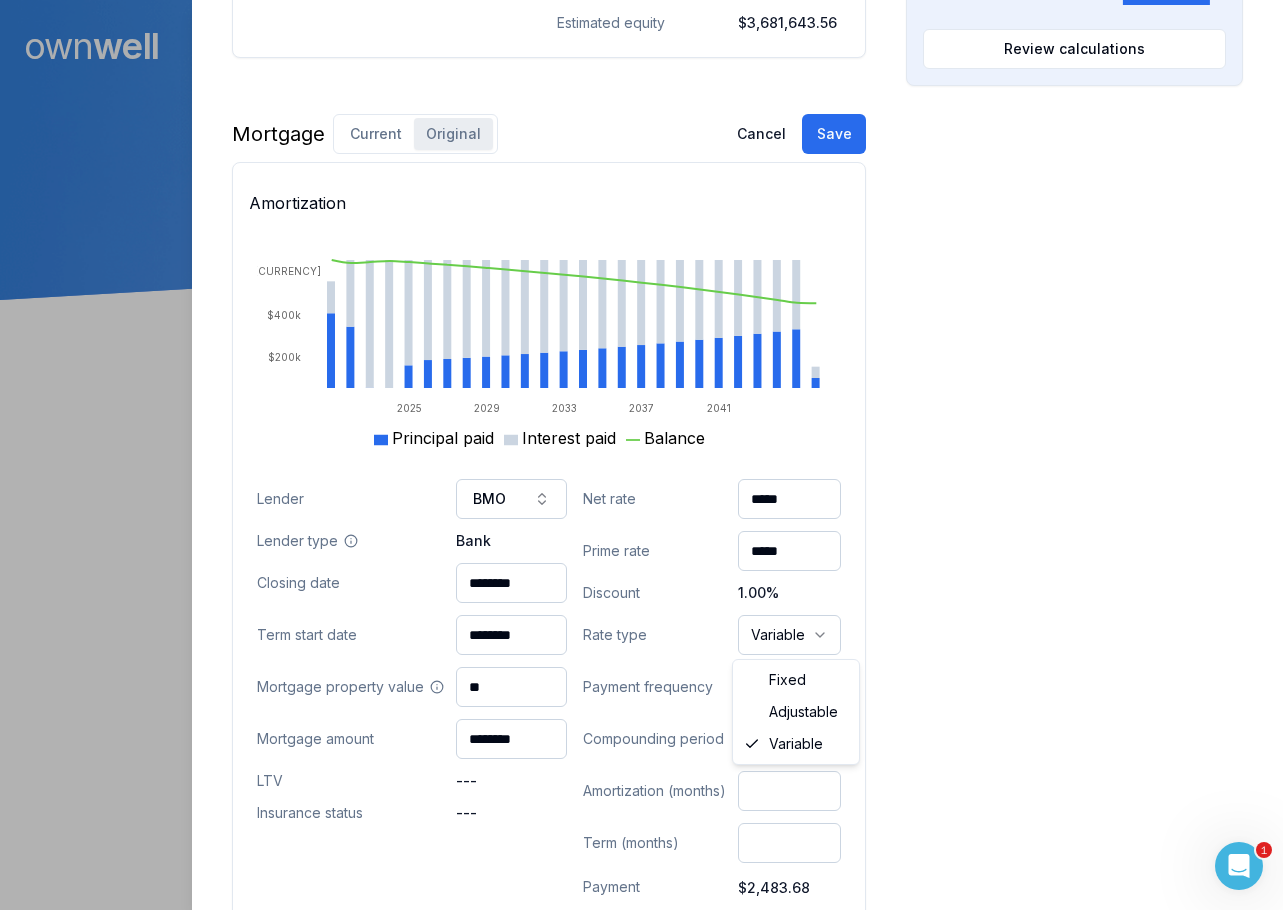 select on "**********" 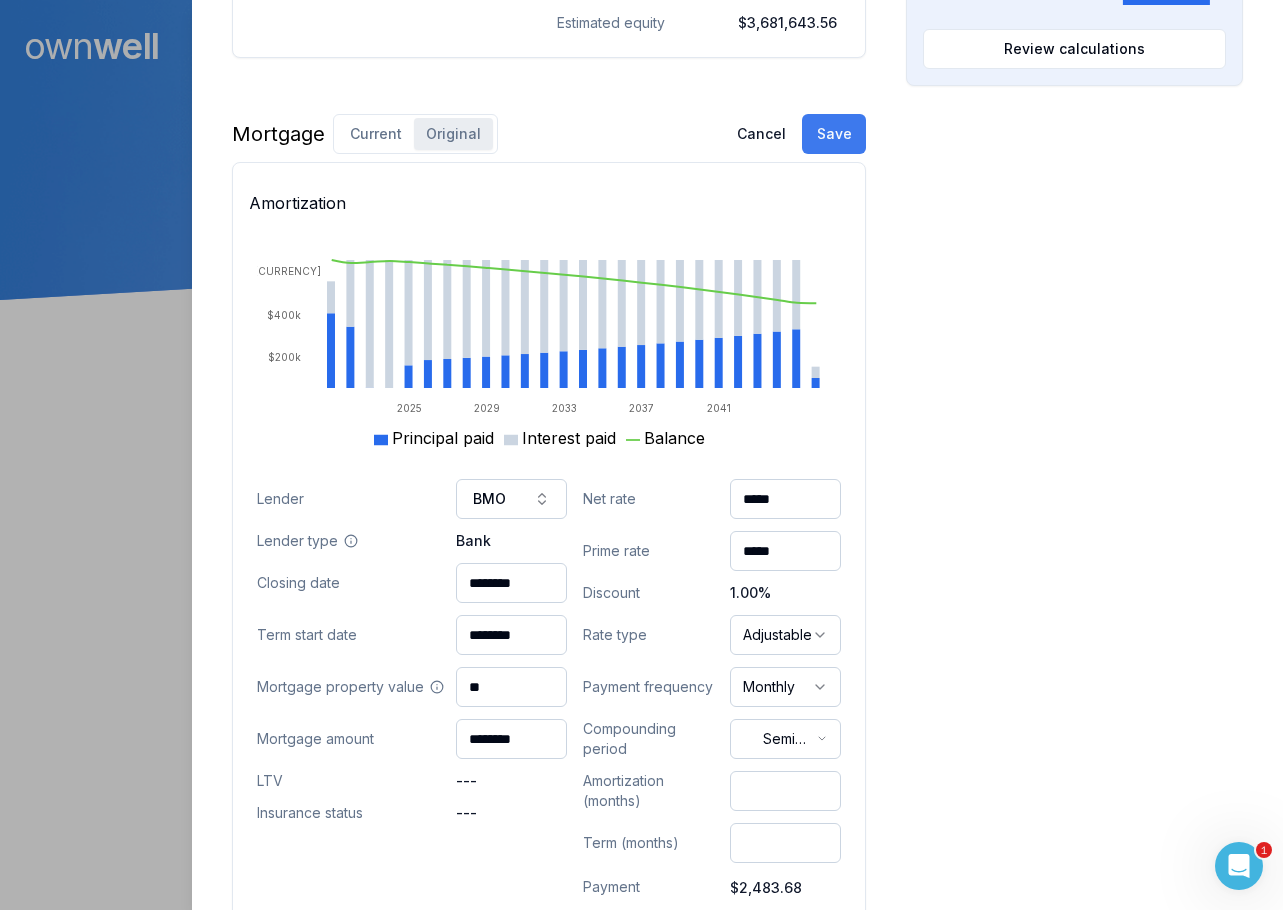 click on "Save" at bounding box center (834, 134) 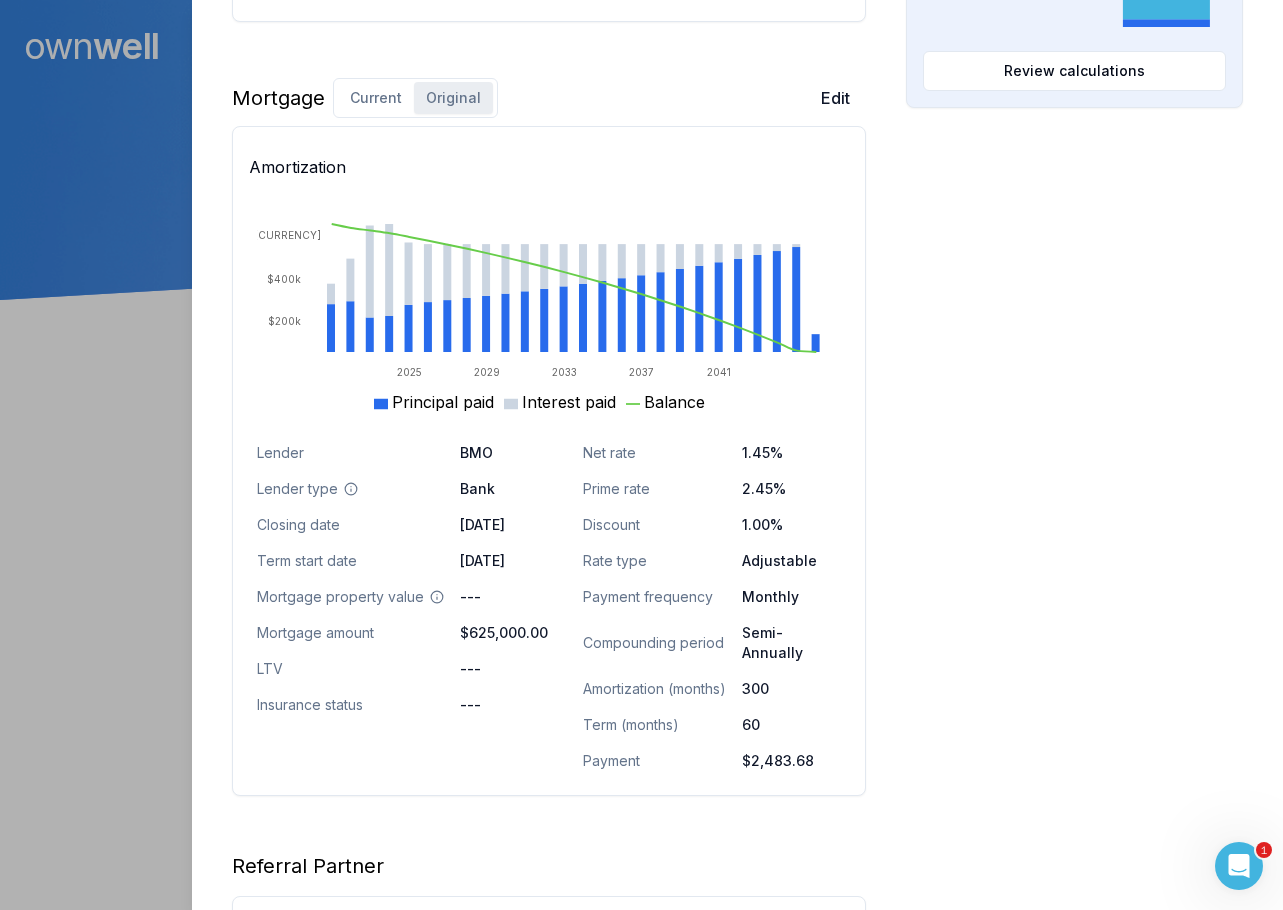 scroll, scrollTop: 1184, scrollLeft: 0, axis: vertical 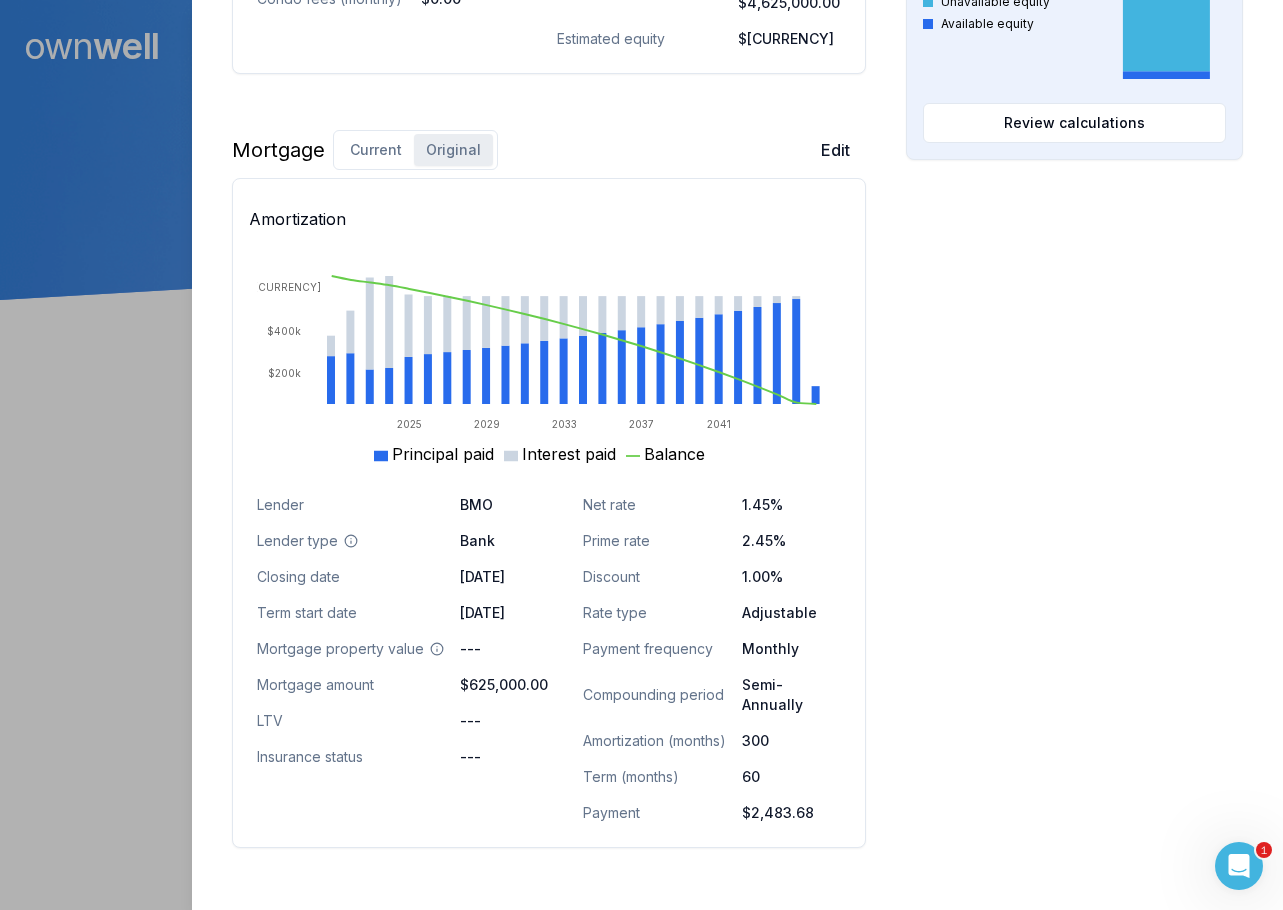 click on "Current" at bounding box center (376, 150) 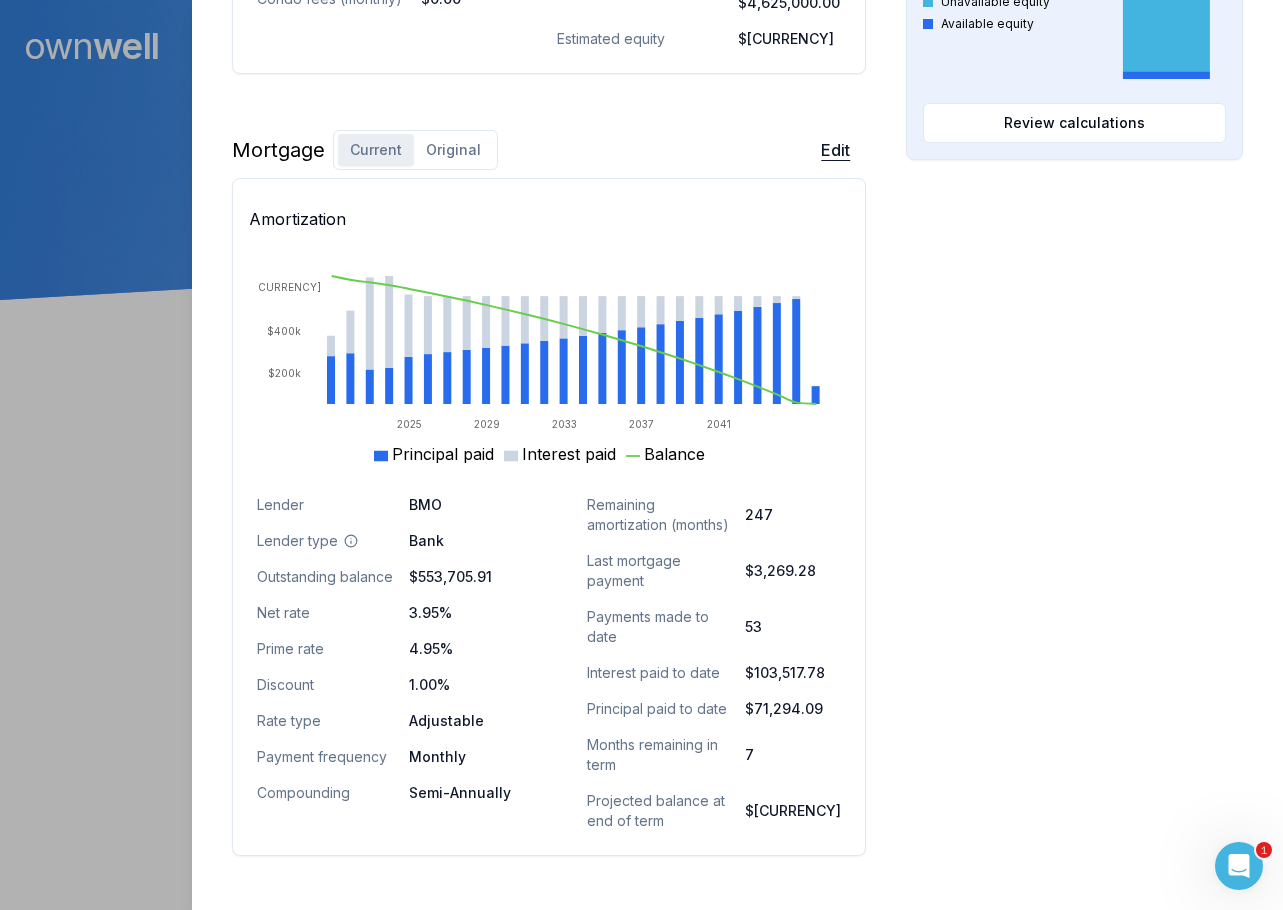 click on "Edit" at bounding box center (835, 150) 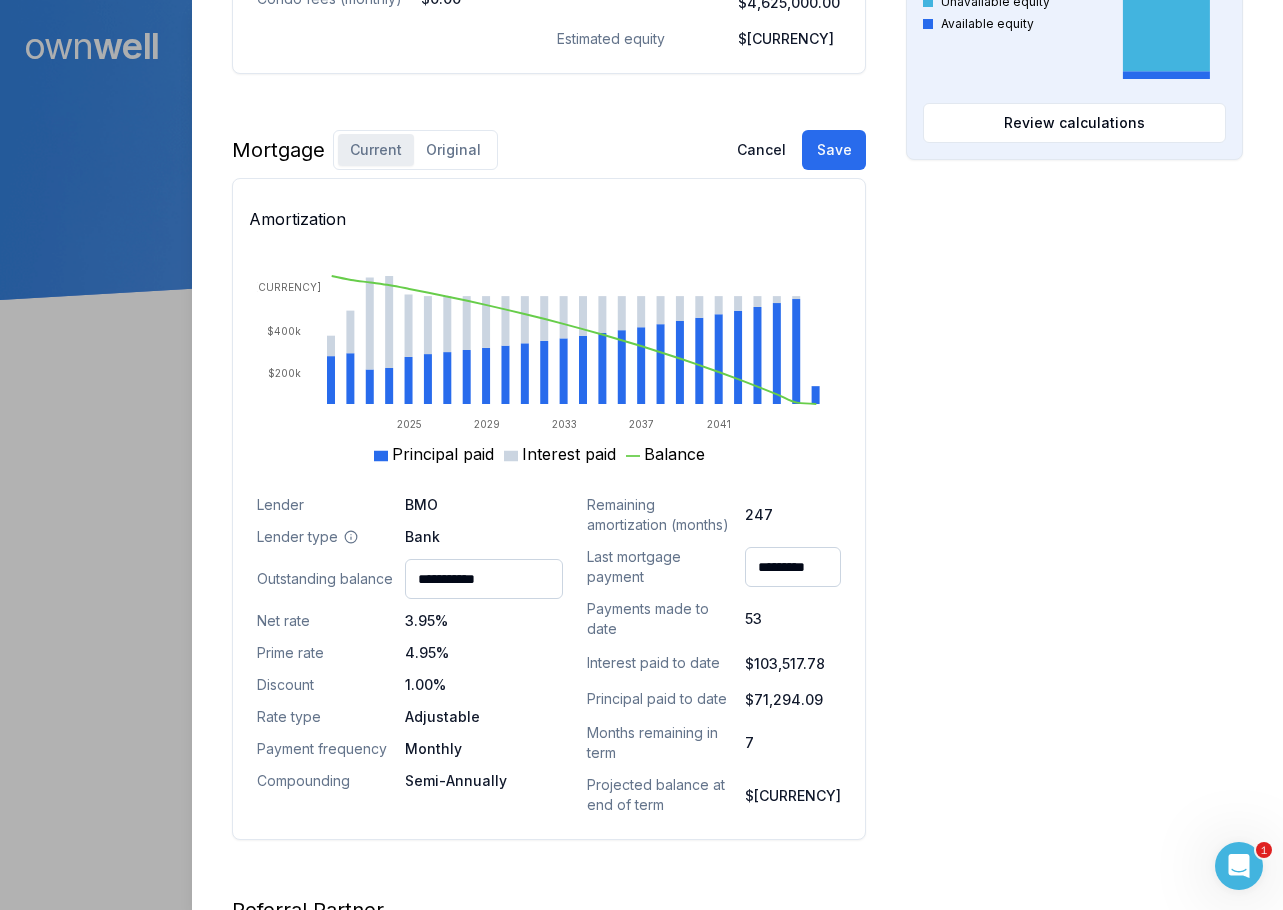 click on "Cancel" at bounding box center [761, 150] 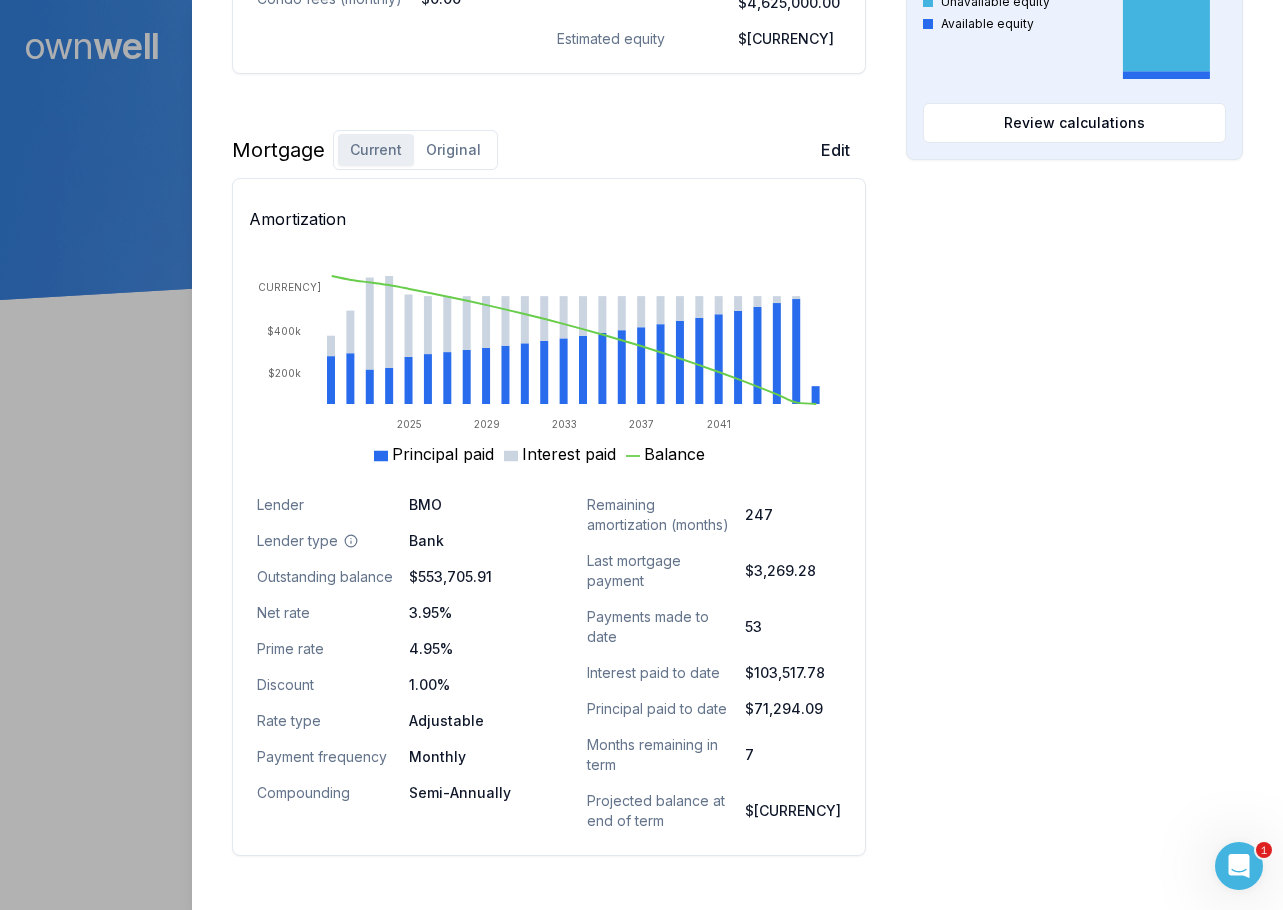 click on "Original" at bounding box center (453, 150) 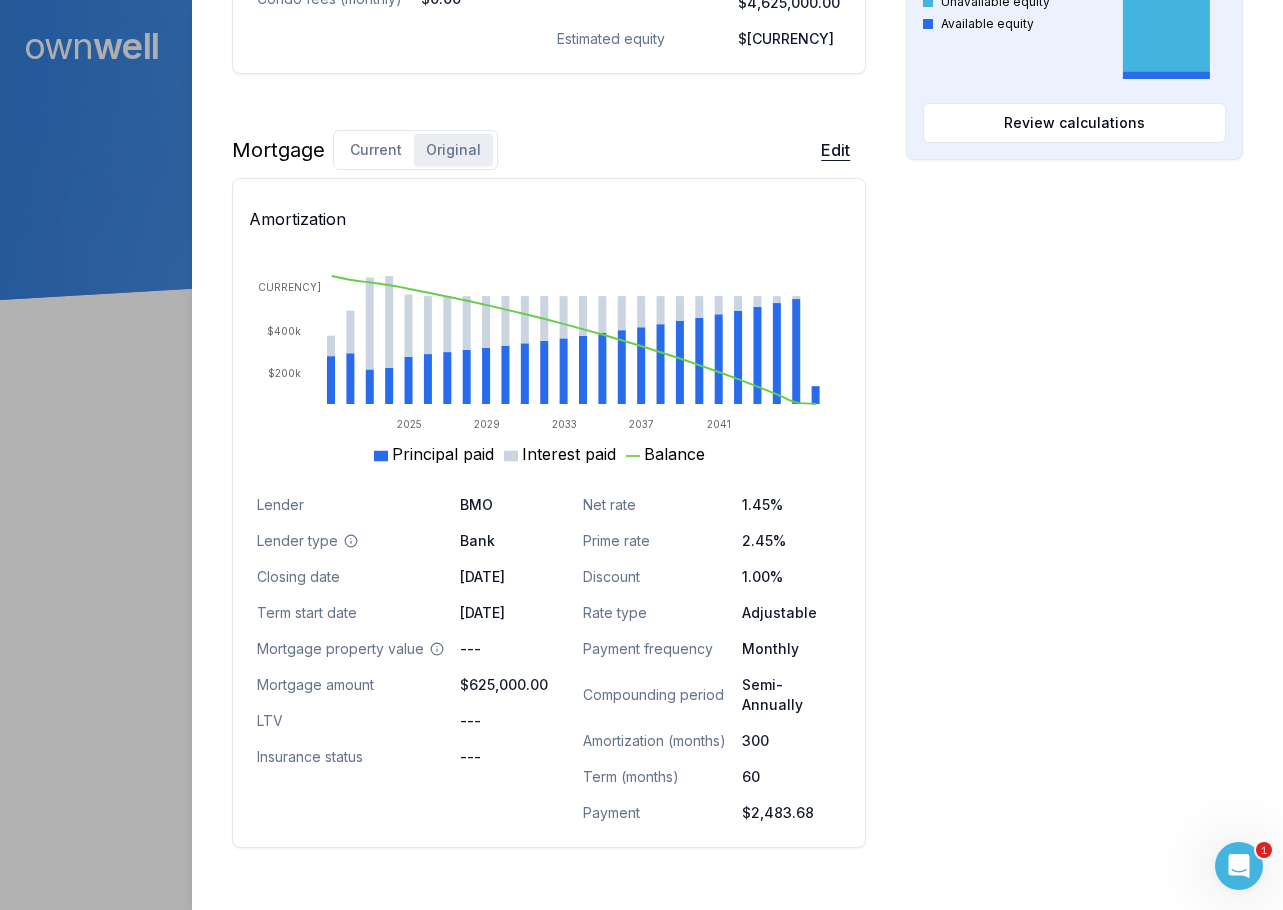 click on "Edit" at bounding box center (835, 150) 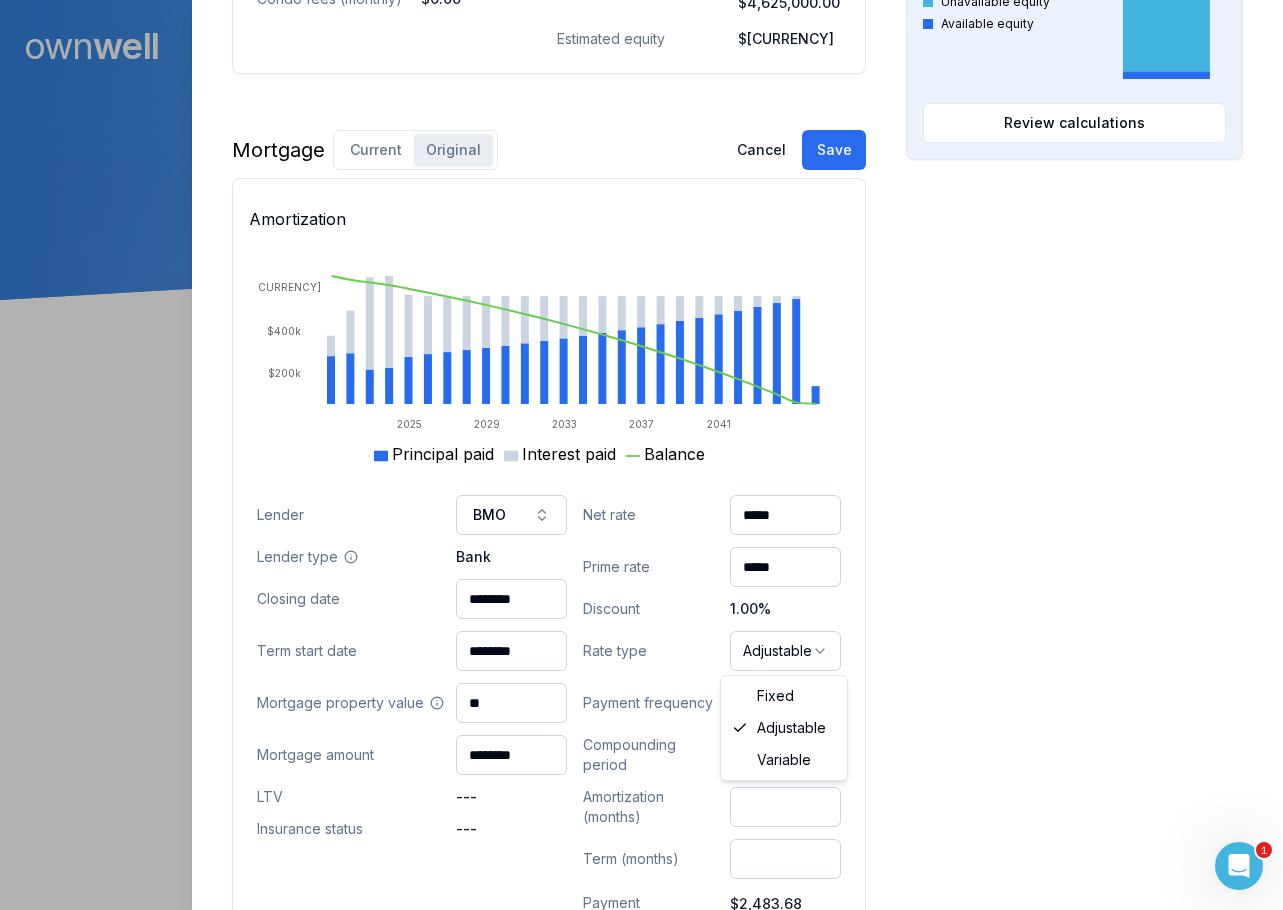 click on "Ownwell's platform is not optimized for mobile at this time.   For the best experience, please use a   desktop or laptop  to manage your account.   Note:  The   personalized homeownership reports   you generate for clients   are fully mobile-friendly   and can be easily viewed on any device. own well Dashboard Landing Page Adopt My Mortgage 329  of  400  clients used Purchase additional client capacity 1 600000 Close [FIRST]    [LAST] Client [NUMBER] [STREET] [CITY], [STATE], [POSTAL_CODE] $4,282,000.00   current est. value 477% 3.95%   adjustable ,   5  year term $3,269.28   monthly   $786 $553,705.91   outstanding February 1, 2026   maturity Refinance Digest Preview Client Details Send test email ( experts@example.com ) Unsubscribe Homeowner   Edit First name [FIRST]  Last name [LAST] Email [EMAIL] Phone ([PHONE]) Household income $150,000.00 Credit score 750 Debt payments (monthly) --- Home   Edit Property value over time Nov 15 May 25 Jun 25 $600k $2.1M $3.6M $5.4M     Address Use type" at bounding box center (641, 150) 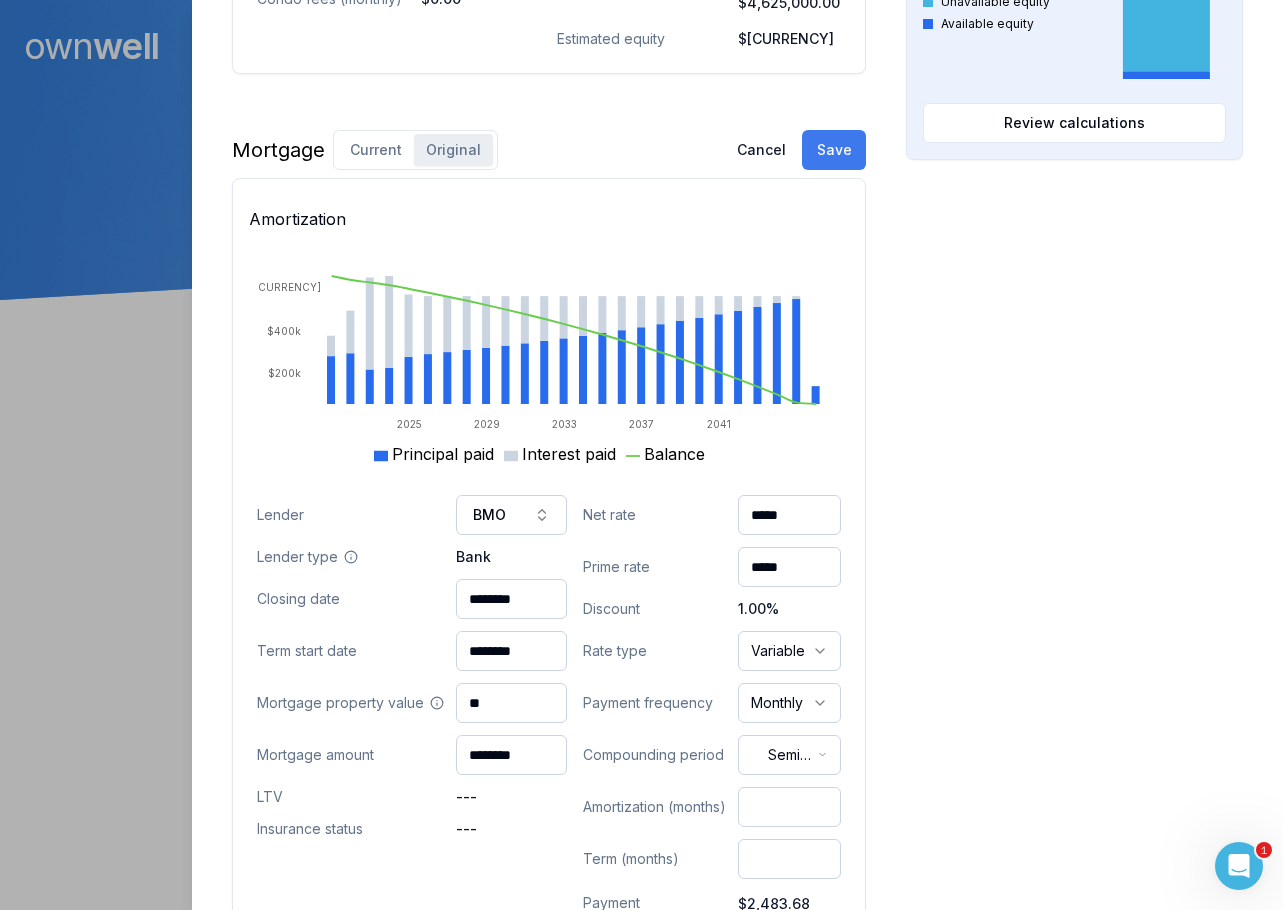 click on "Save" at bounding box center [834, 150] 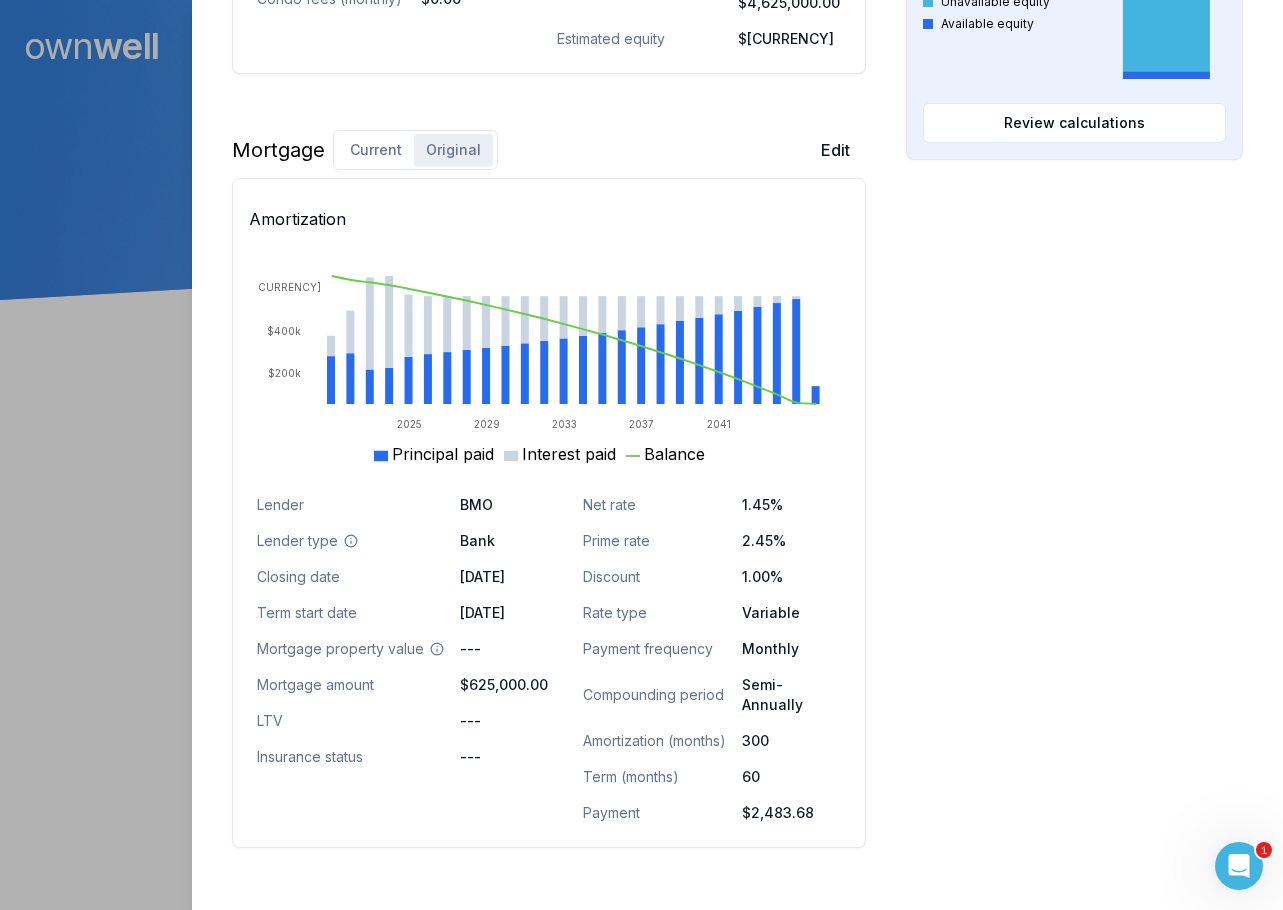 click on "Current" at bounding box center [376, 150] 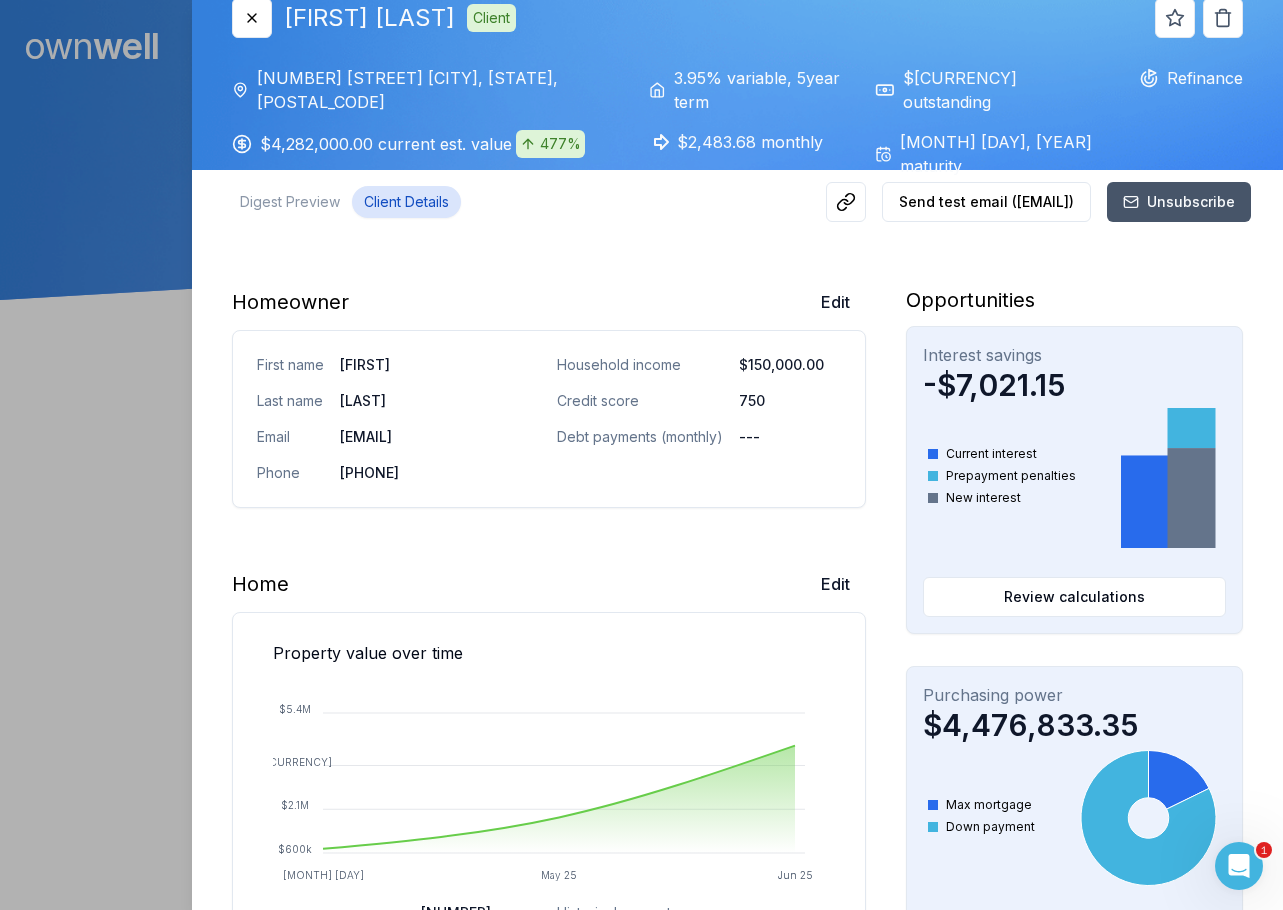 scroll, scrollTop: 0, scrollLeft: 0, axis: both 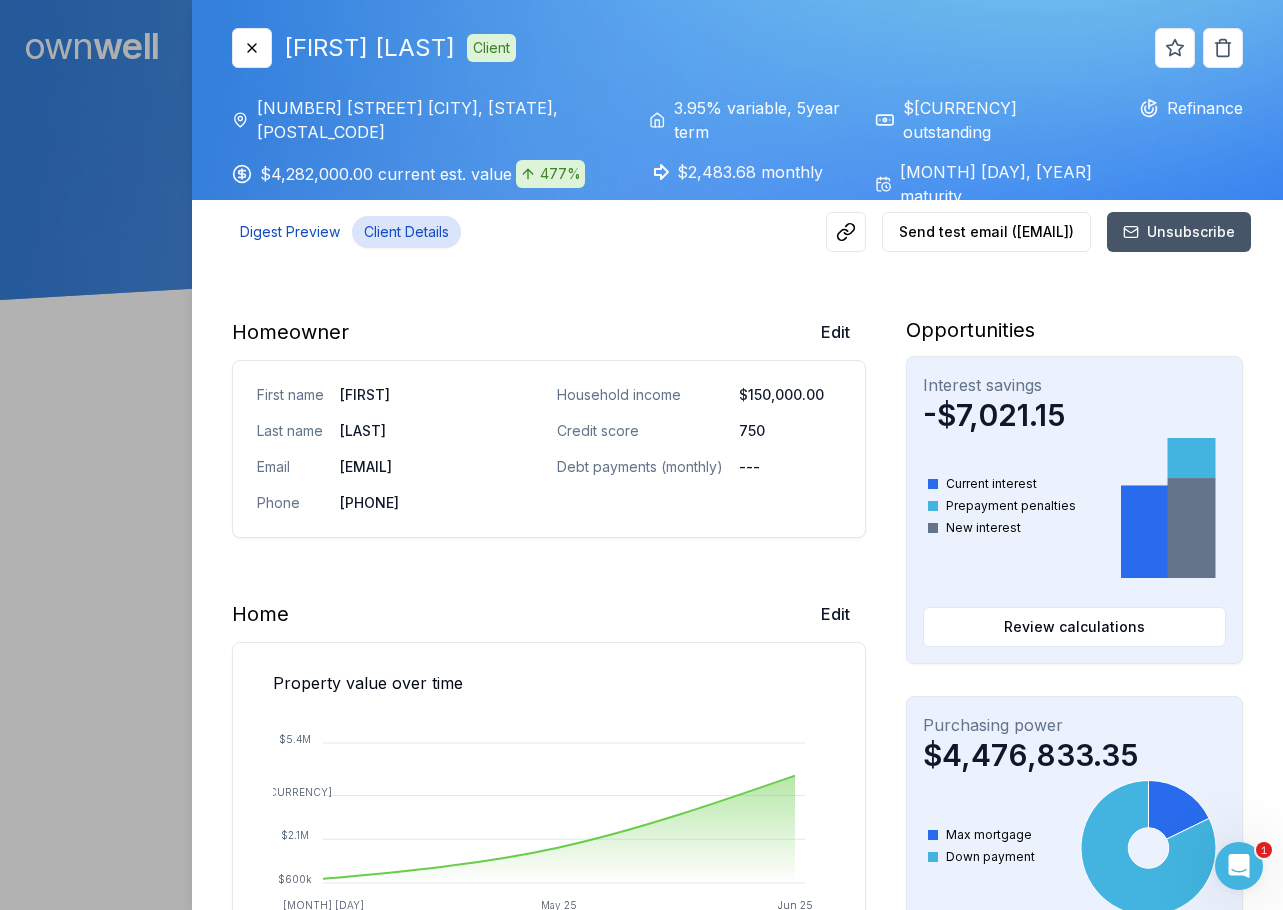 drag, startPoint x: 342, startPoint y: 228, endPoint x: 328, endPoint y: 229, distance: 14.035668 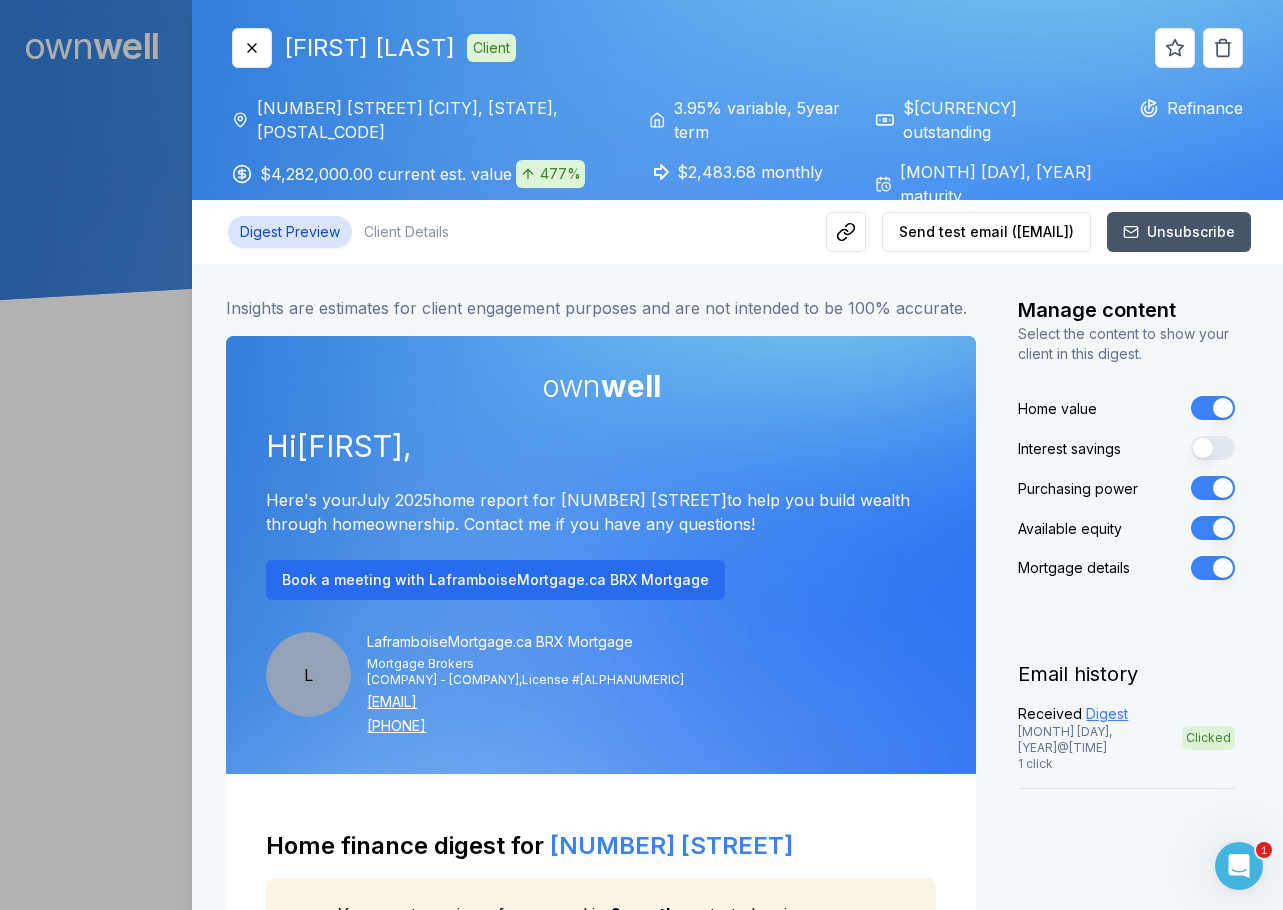 click on "Digest Preview" at bounding box center (290, 232) 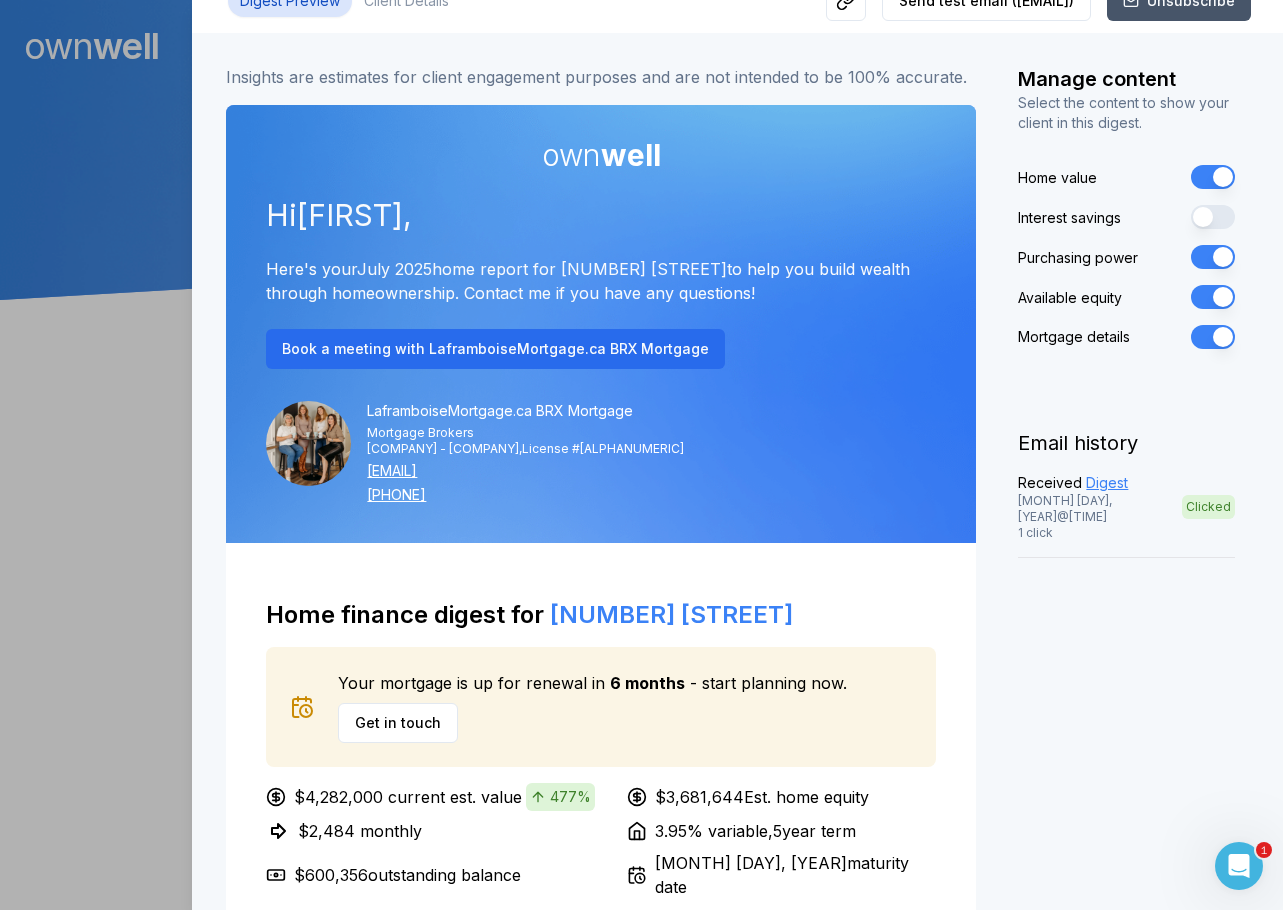 scroll, scrollTop: 200, scrollLeft: 0, axis: vertical 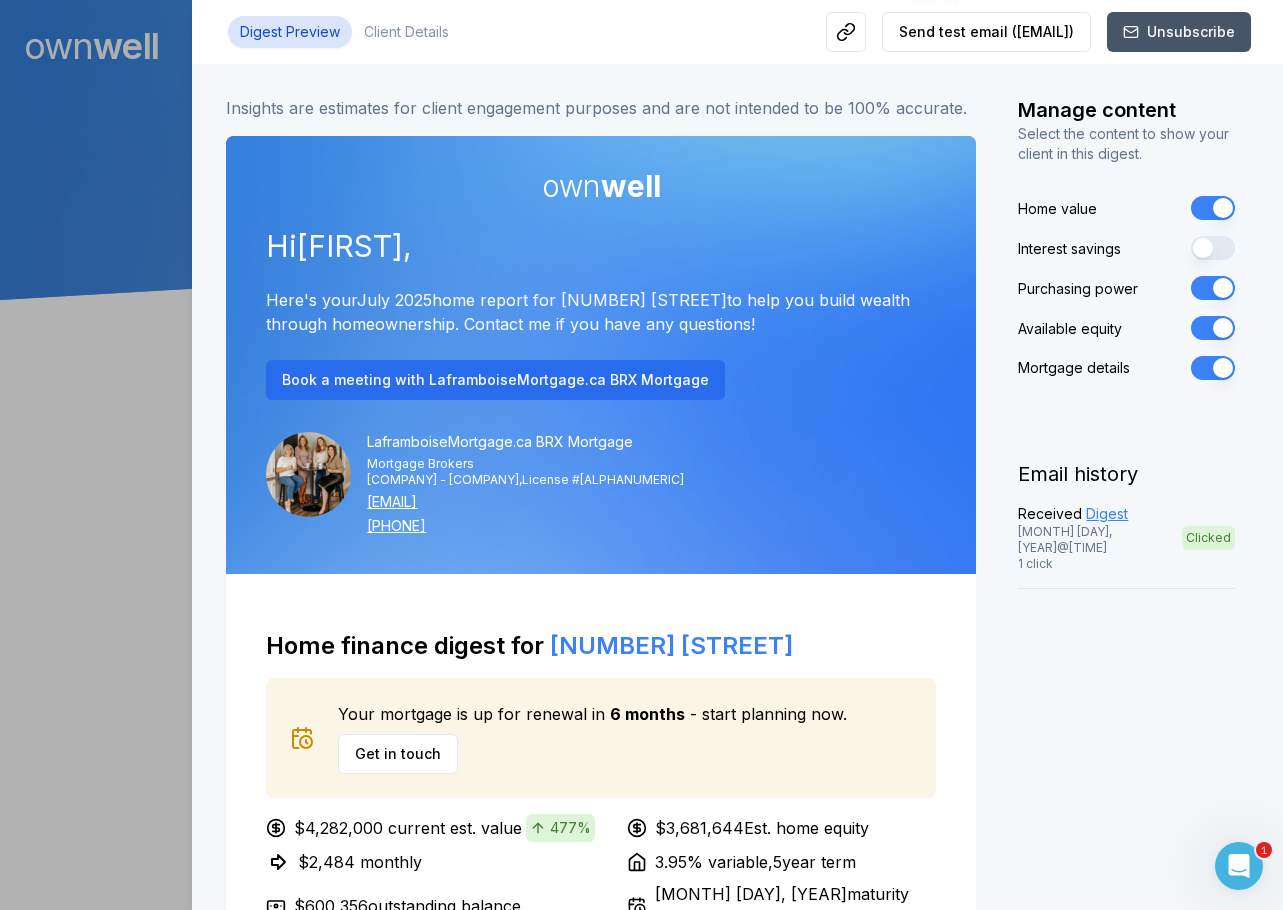 click on "Interest savings" at bounding box center (1213, 248) 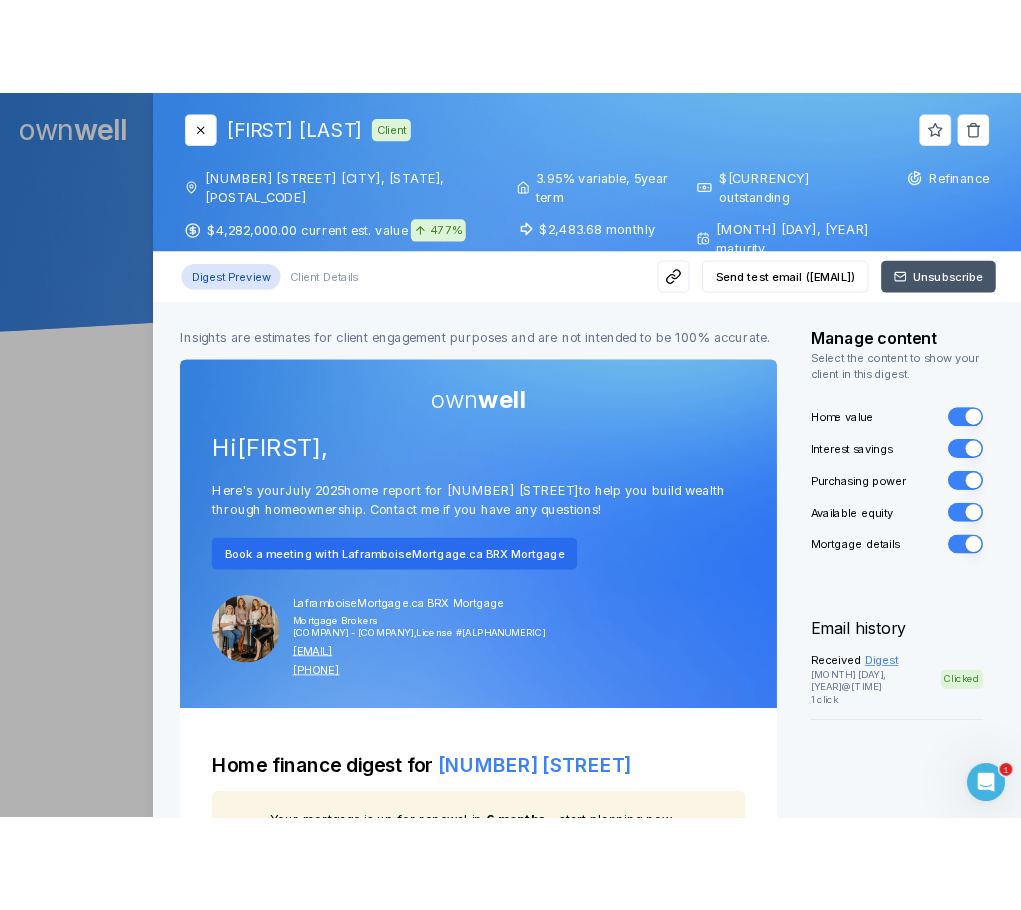 scroll, scrollTop: 0, scrollLeft: 0, axis: both 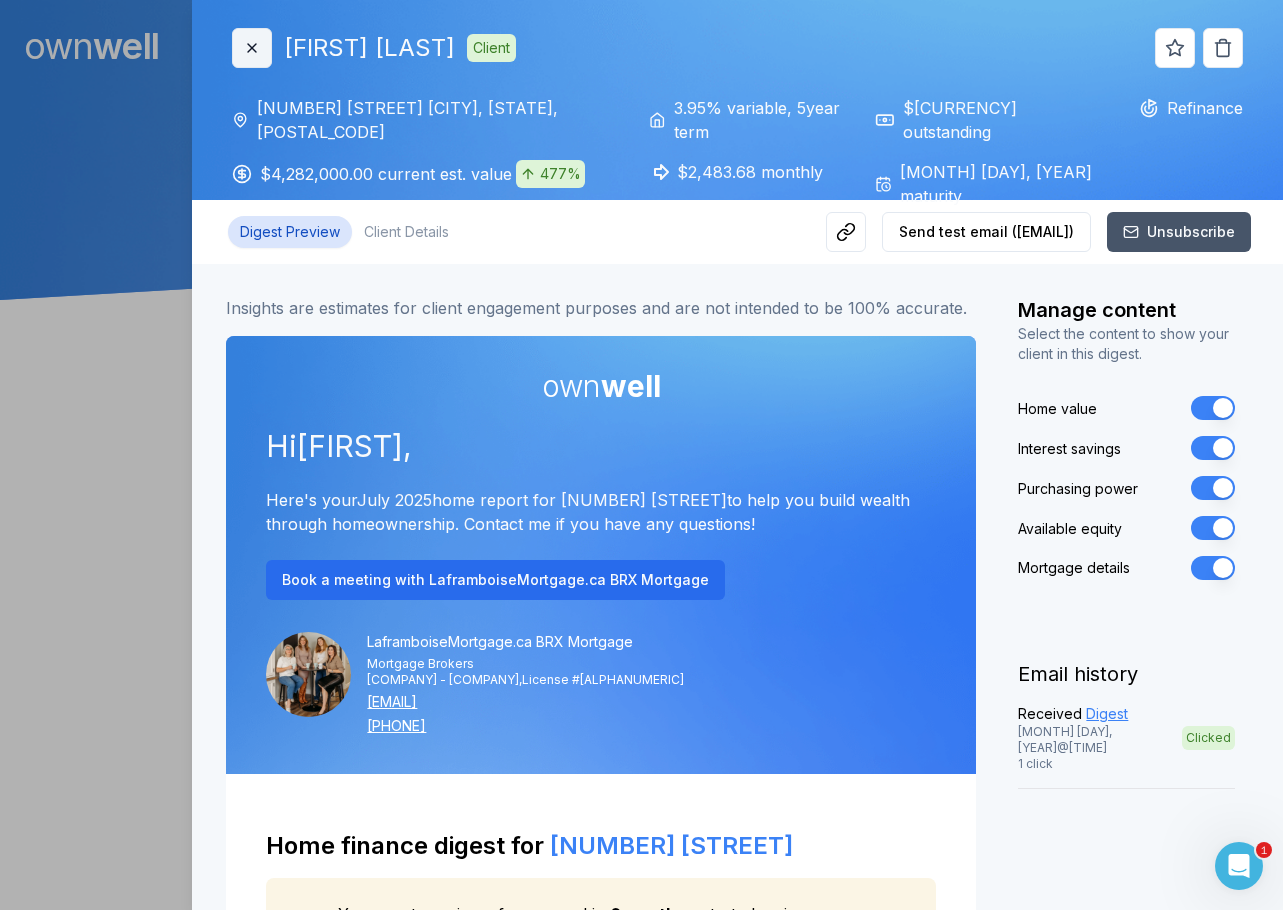 click 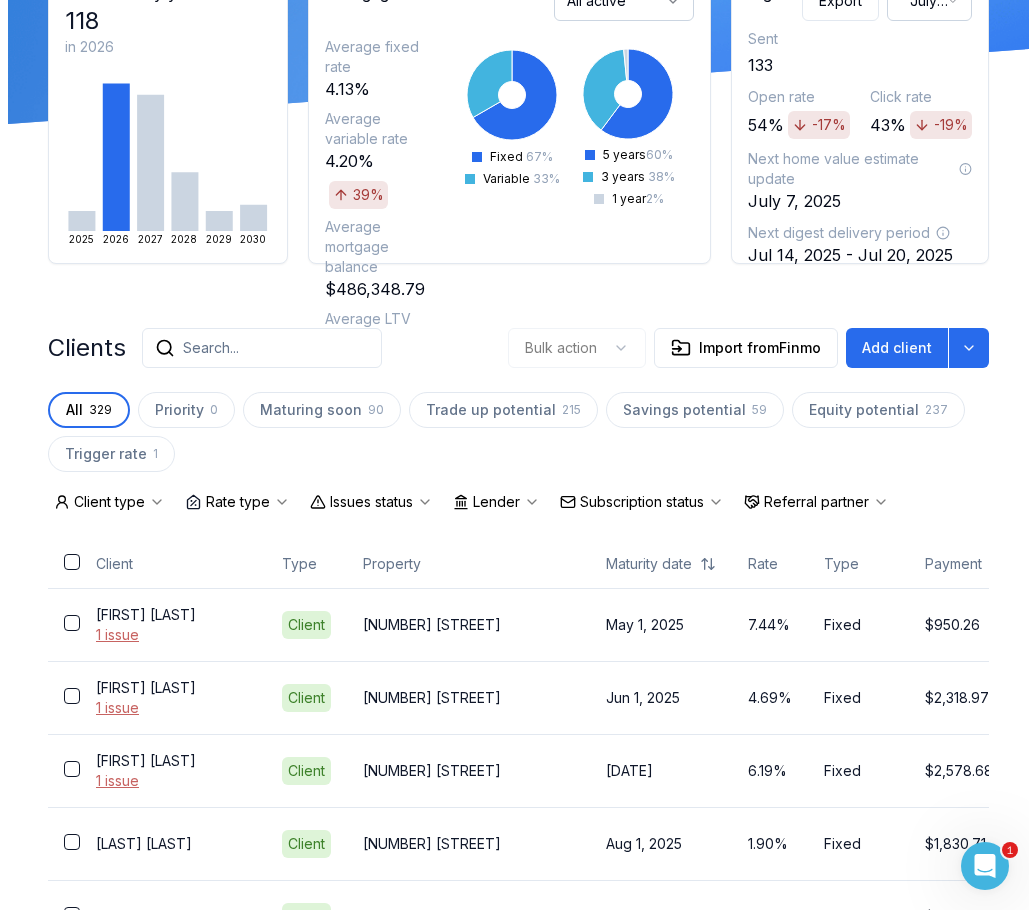scroll, scrollTop: 200, scrollLeft: 0, axis: vertical 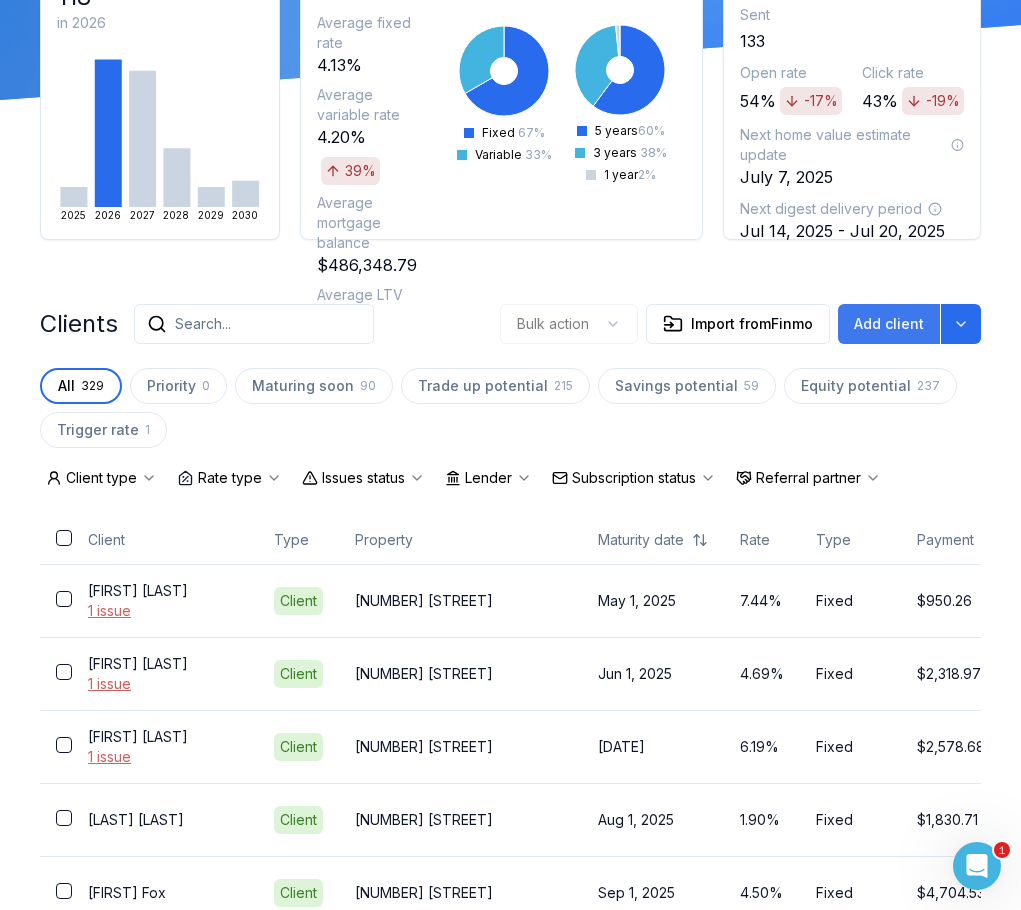 click on "Add client" at bounding box center [889, 324] 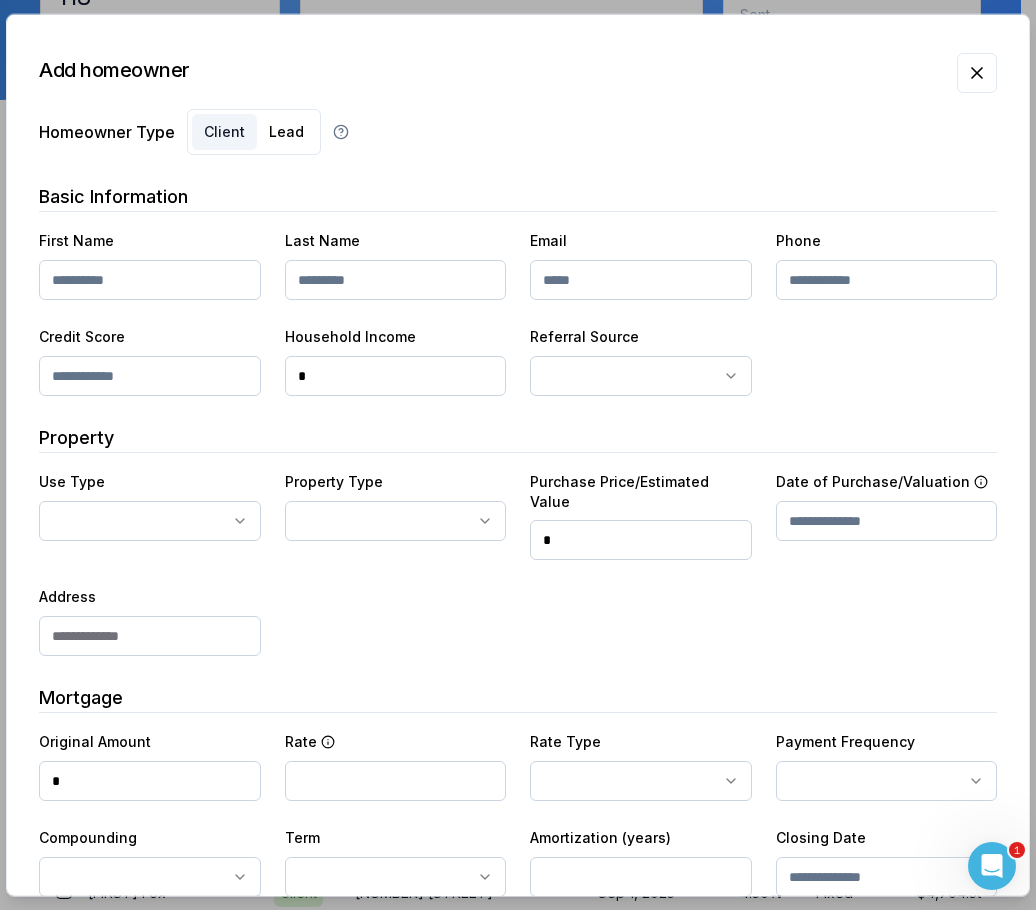 click on "Homeowner Type Client Lead" at bounding box center (518, 132) 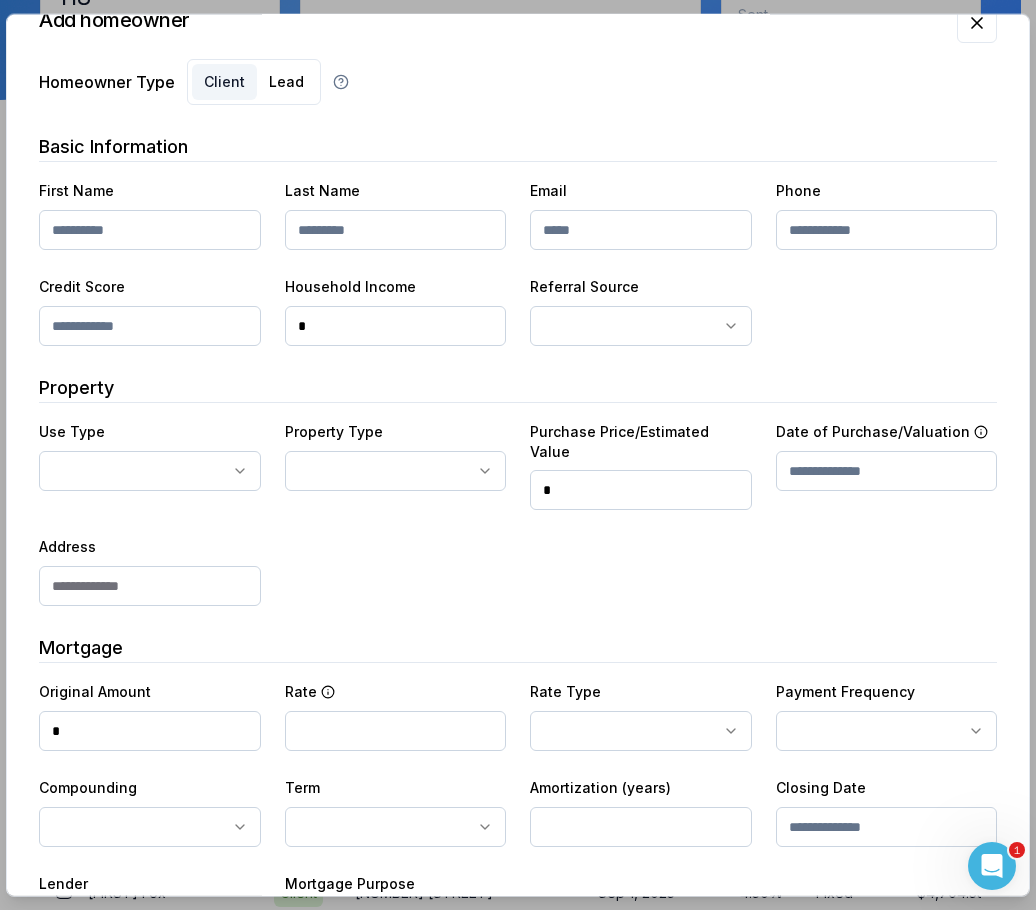 scroll, scrollTop: 0, scrollLeft: 0, axis: both 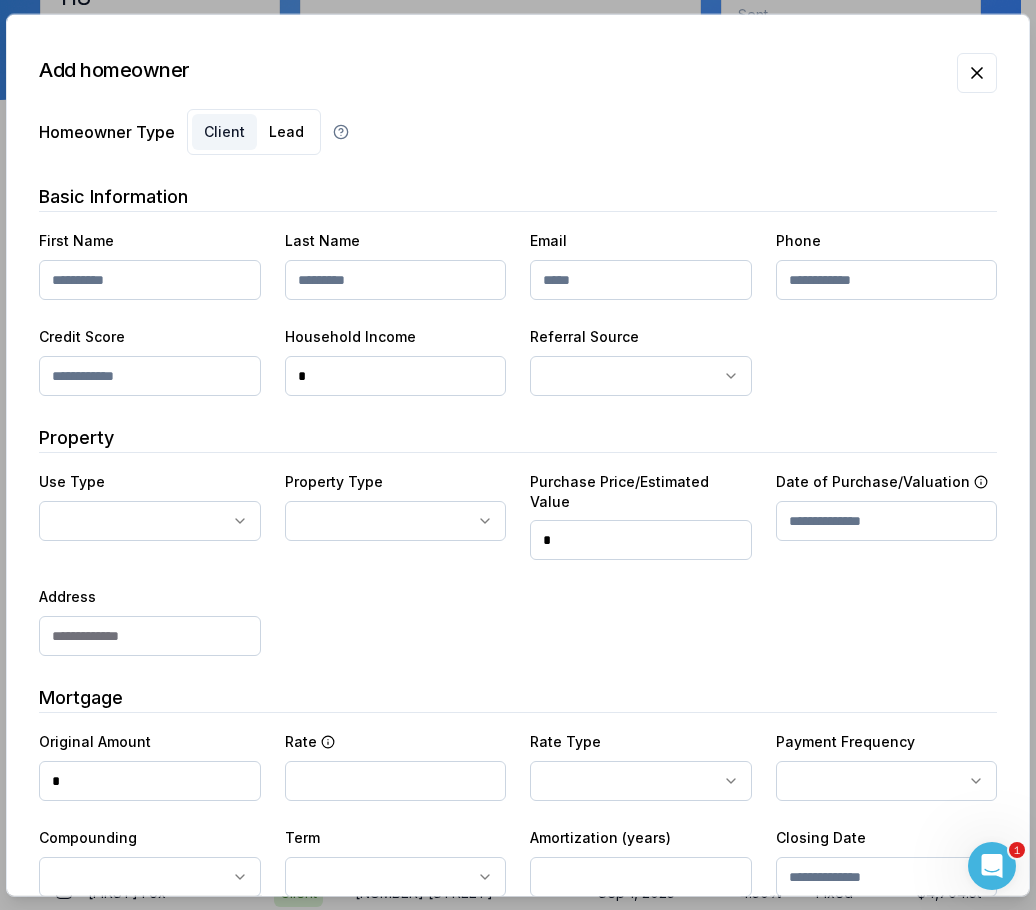 click at bounding box center [150, 280] 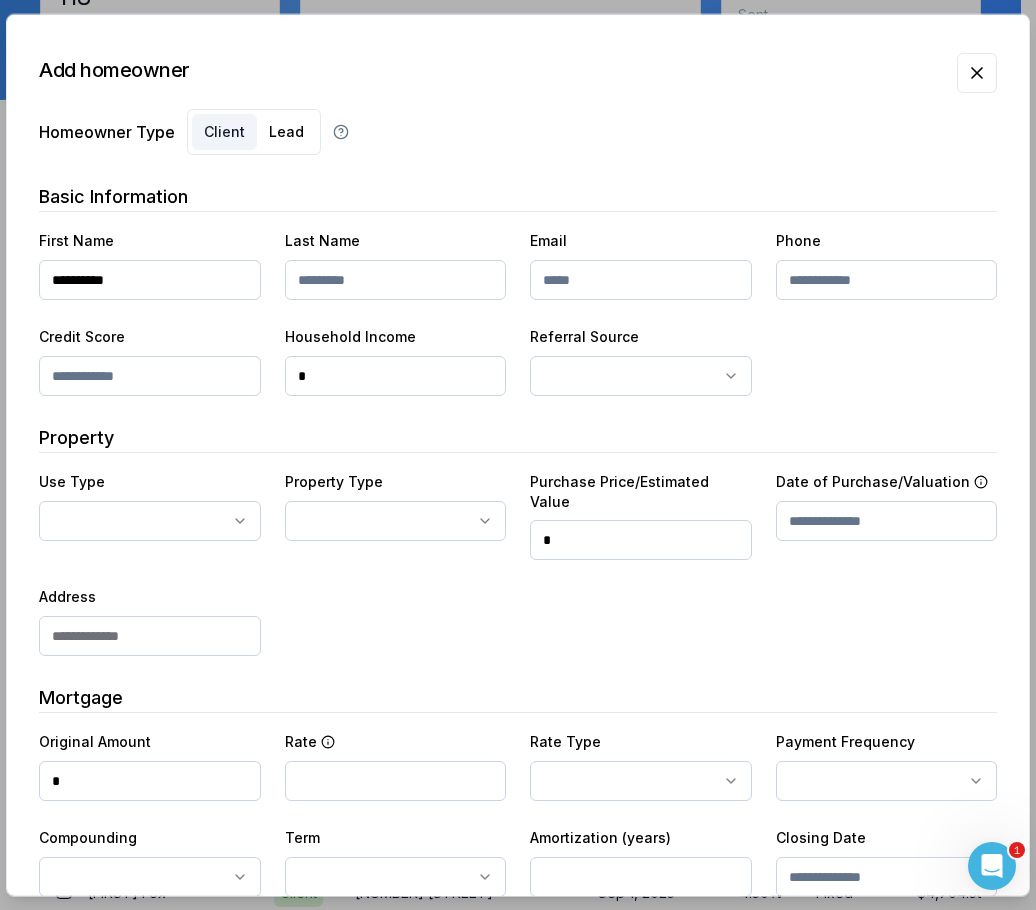drag, startPoint x: 87, startPoint y: 279, endPoint x: 148, endPoint y: 274, distance: 61.204575 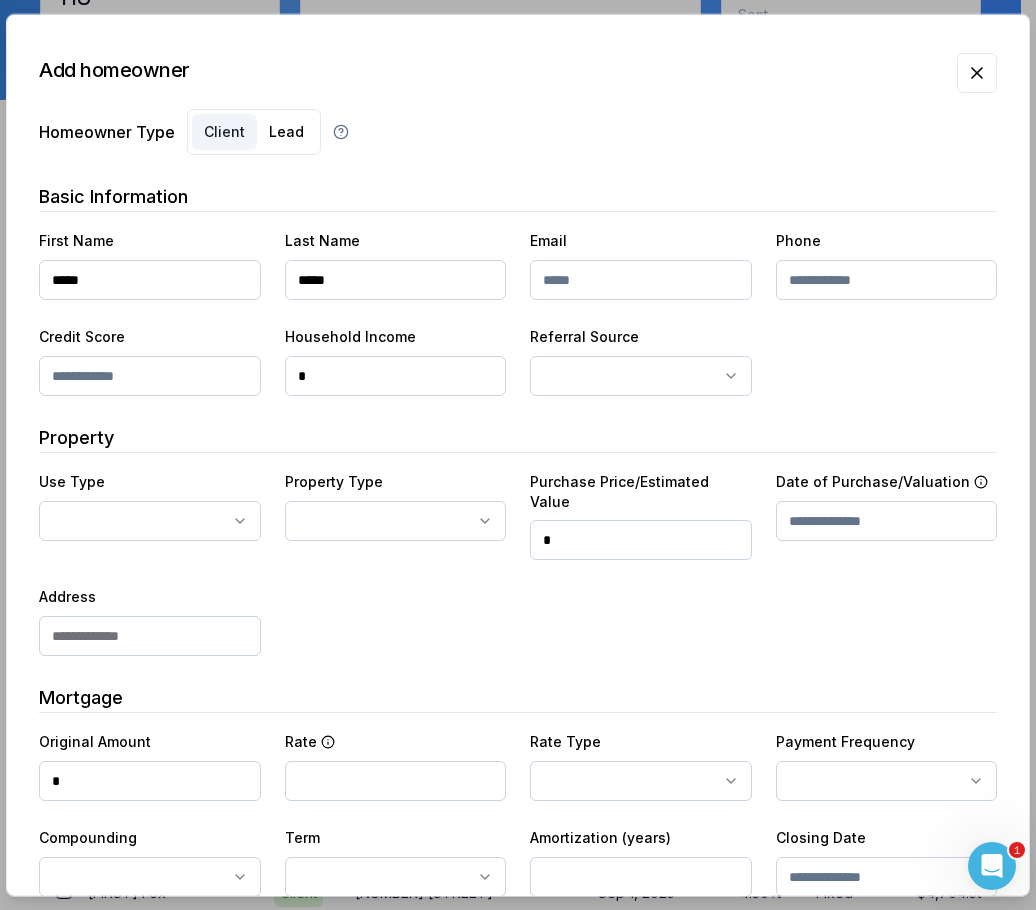 type on "*****" 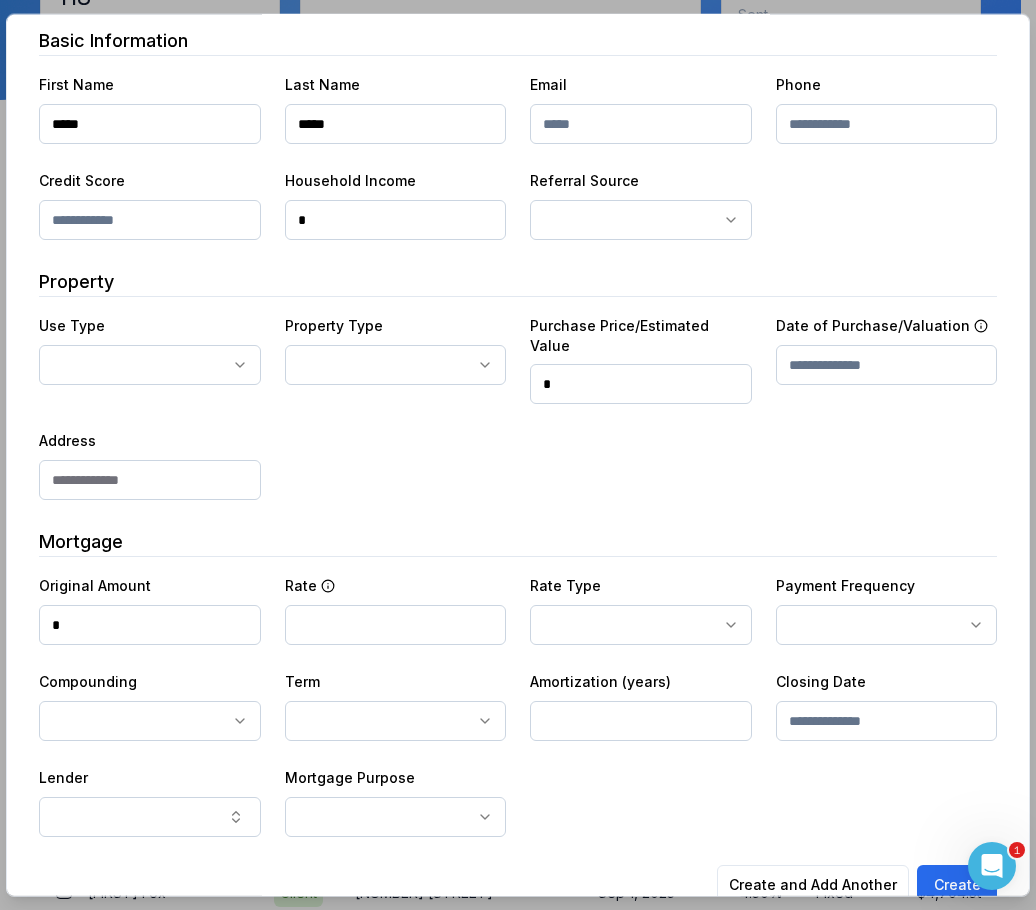 scroll, scrollTop: 178, scrollLeft: 0, axis: vertical 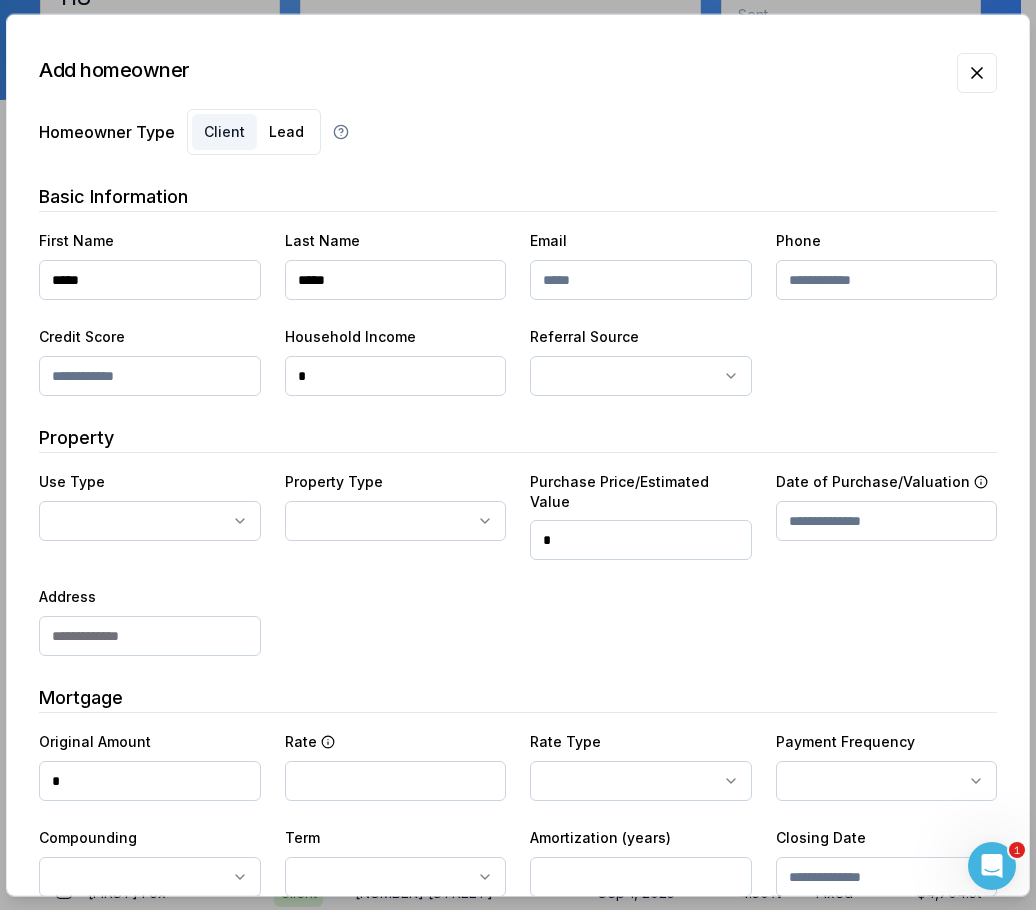 drag, startPoint x: 385, startPoint y: 282, endPoint x: 223, endPoint y: 282, distance: 162 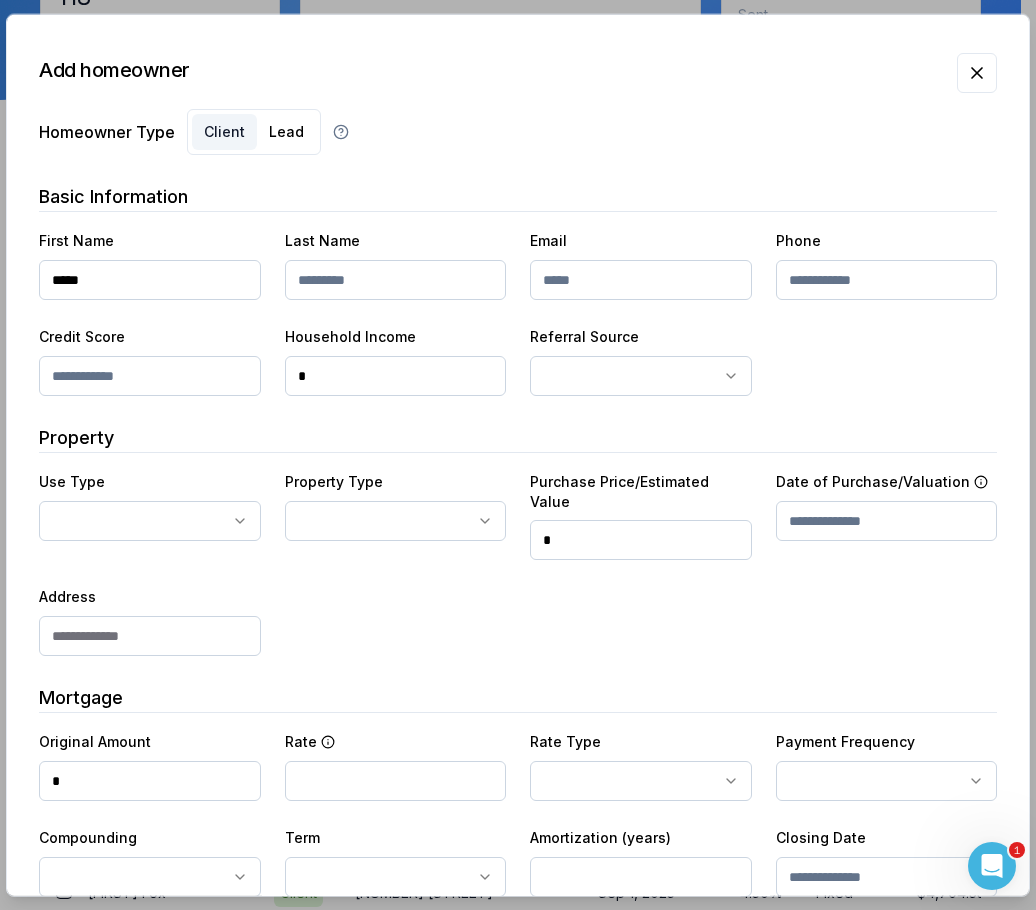type 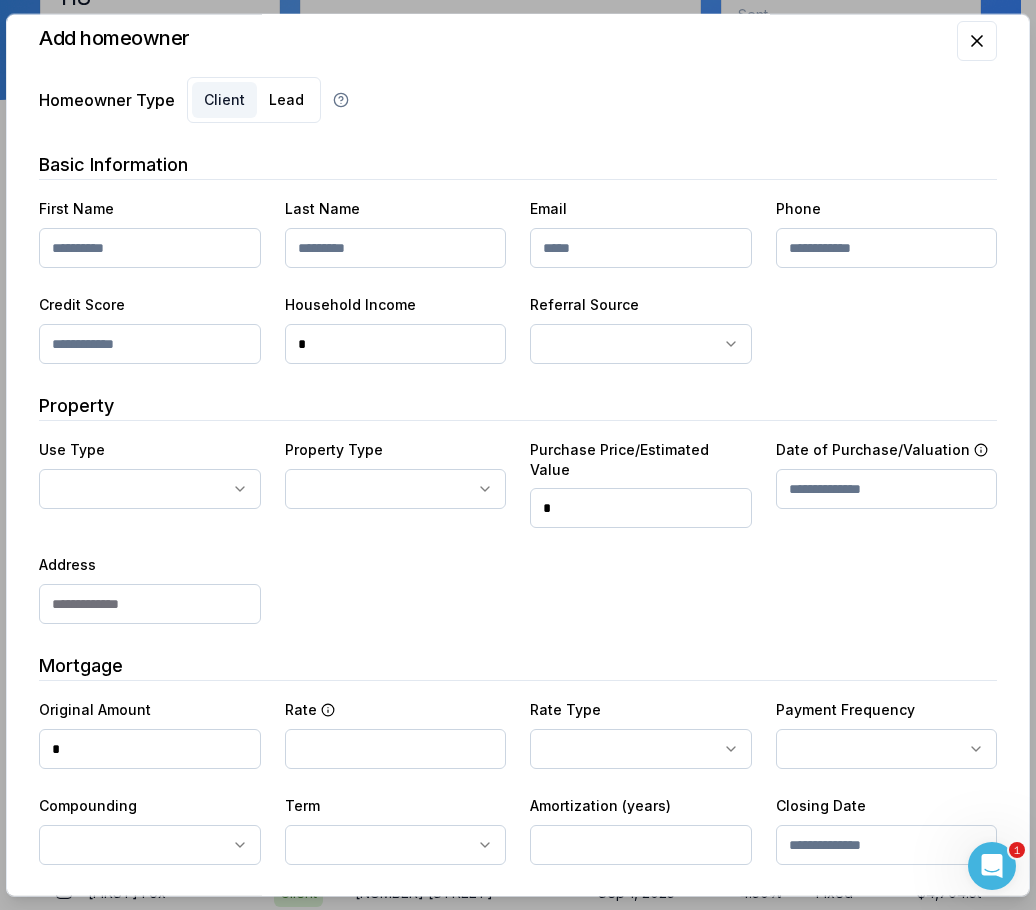 scroll, scrollTop: 0, scrollLeft: 0, axis: both 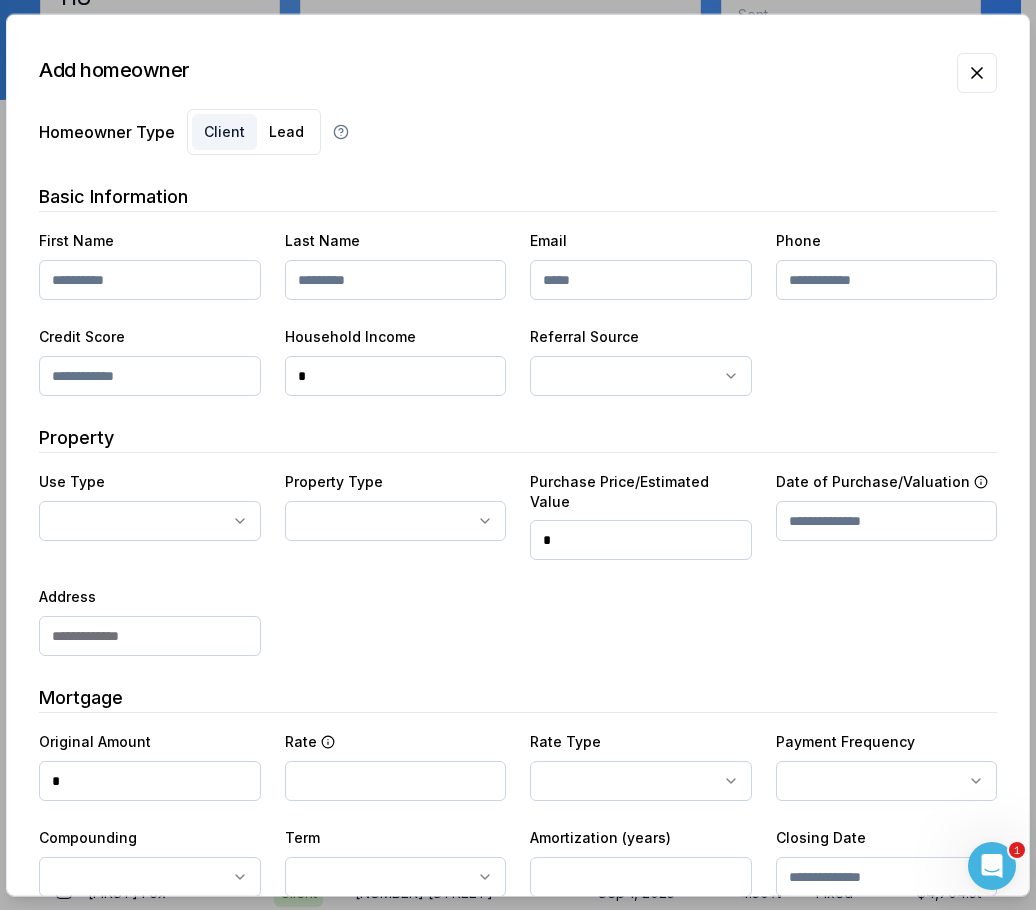 click on "**********" at bounding box center (518, 562) 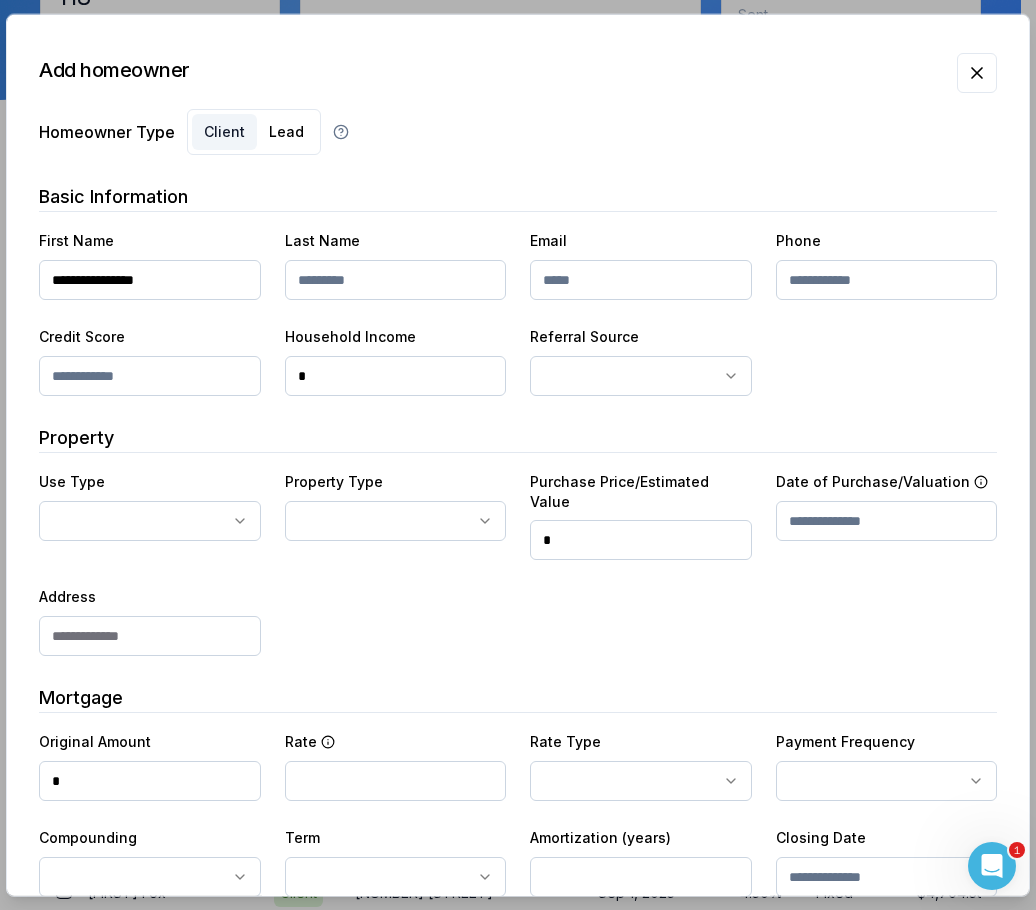drag, startPoint x: 112, startPoint y: 277, endPoint x: 203, endPoint y: 289, distance: 91.787796 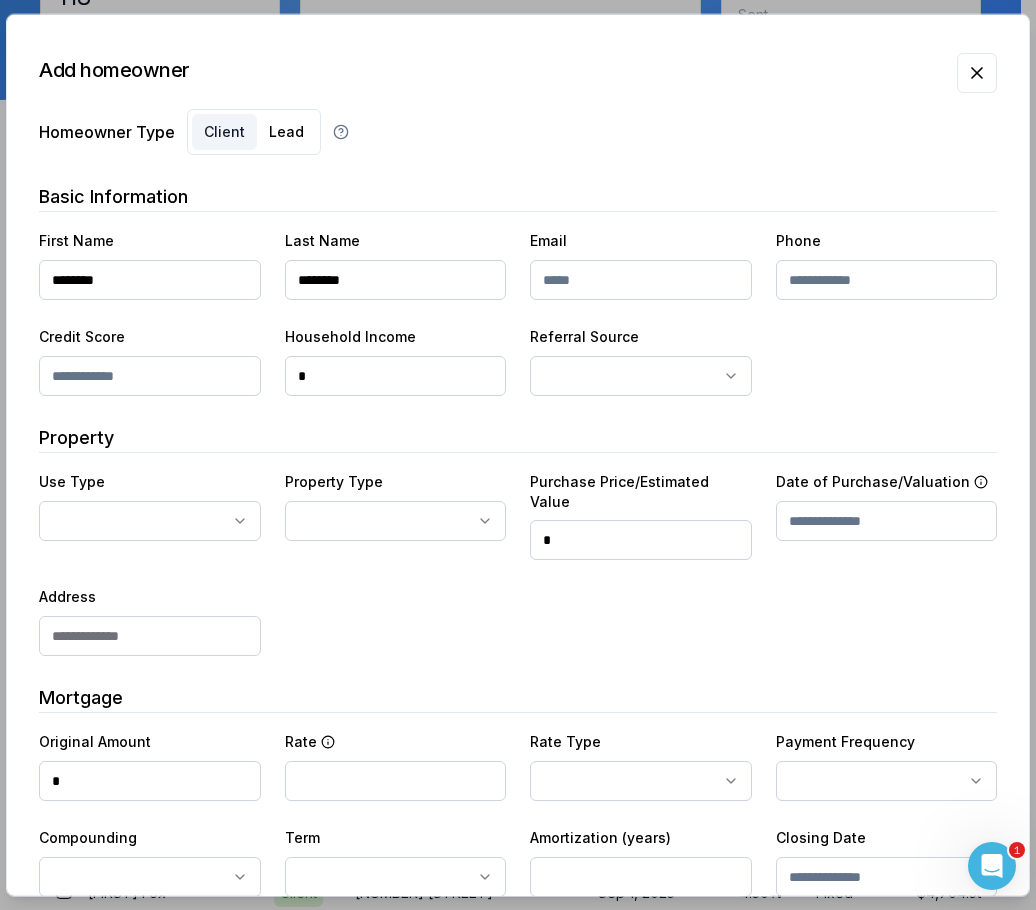 type on "********" 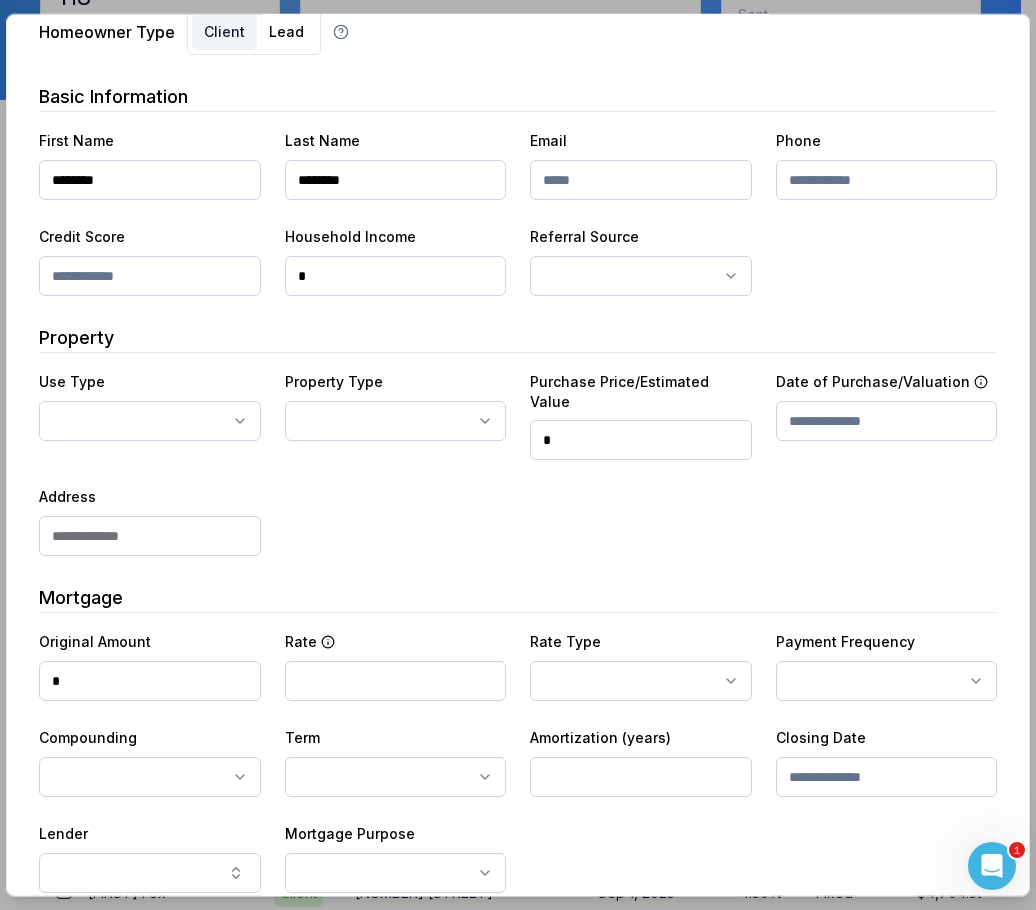 scroll, scrollTop: 178, scrollLeft: 0, axis: vertical 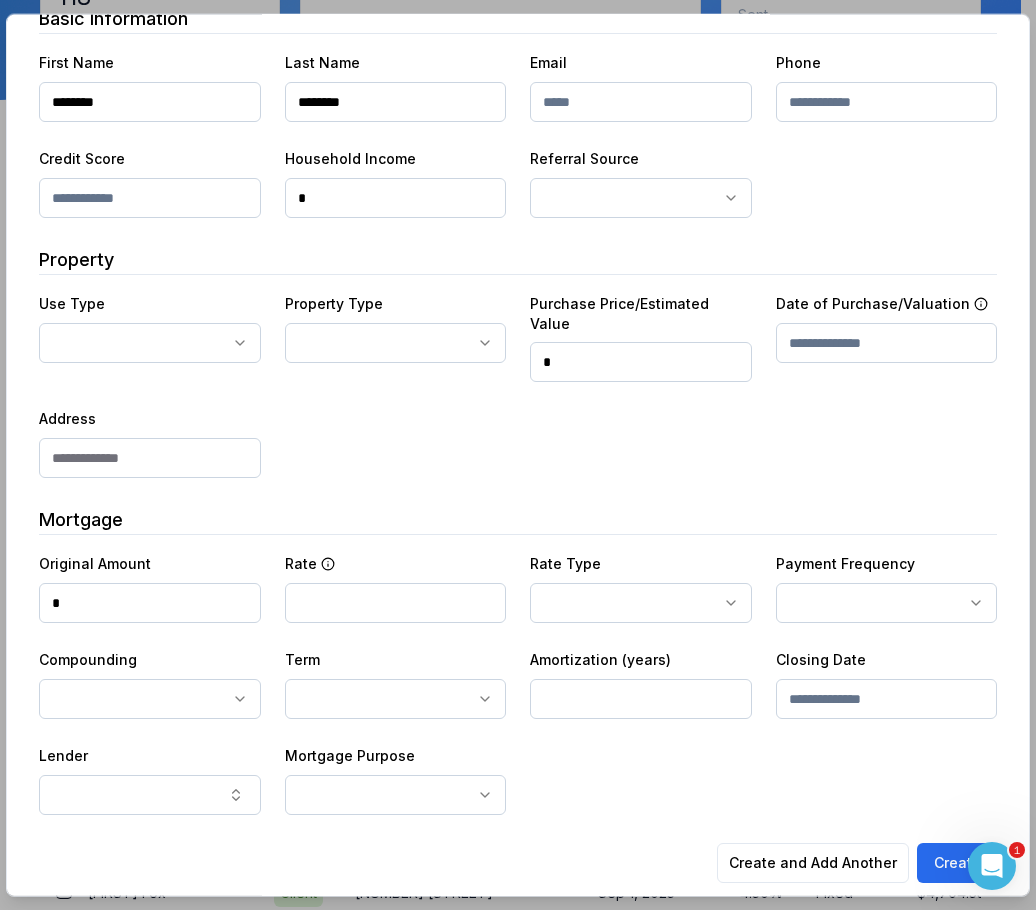 drag, startPoint x: 370, startPoint y: 107, endPoint x: 188, endPoint y: 104, distance: 182.02472 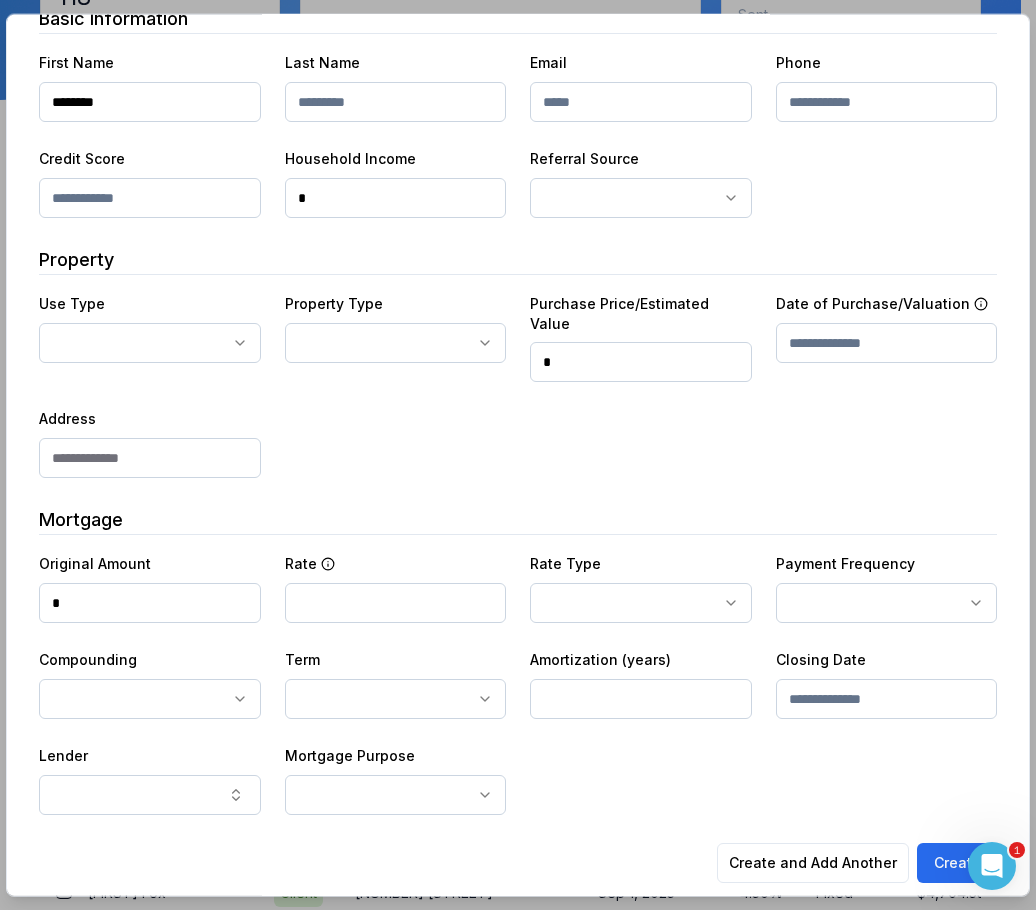 type 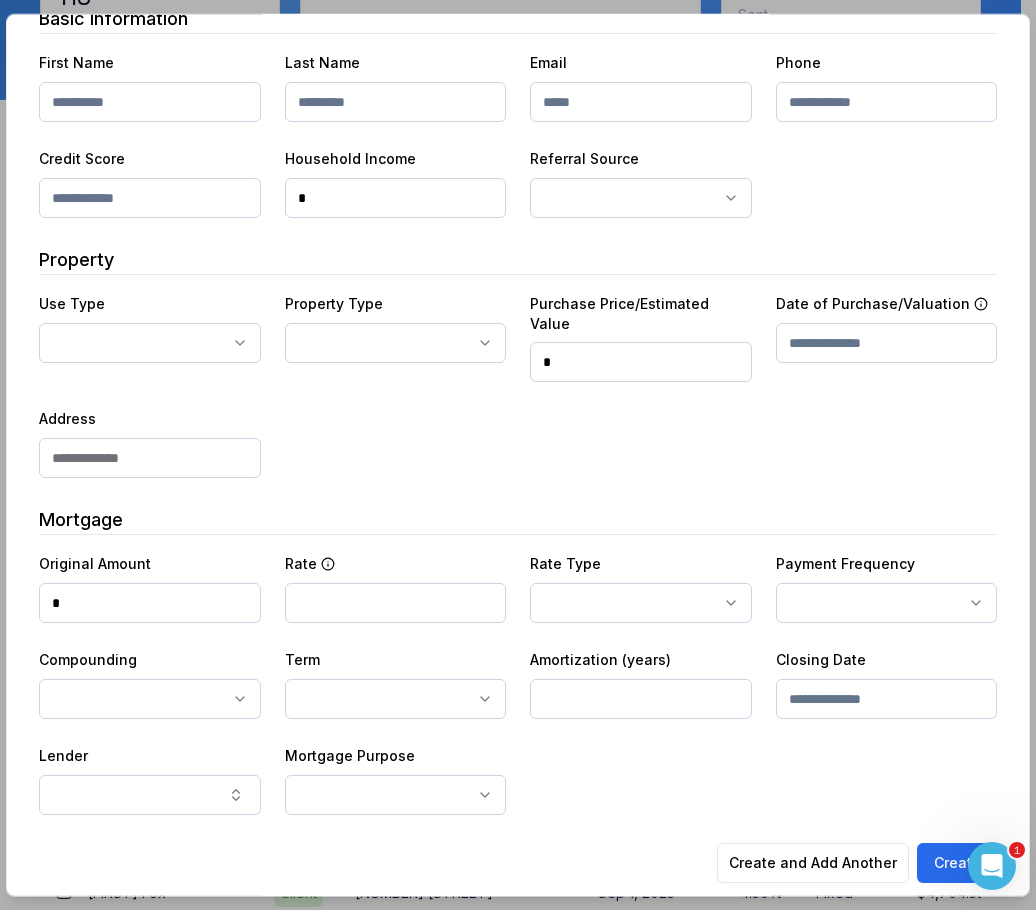 type 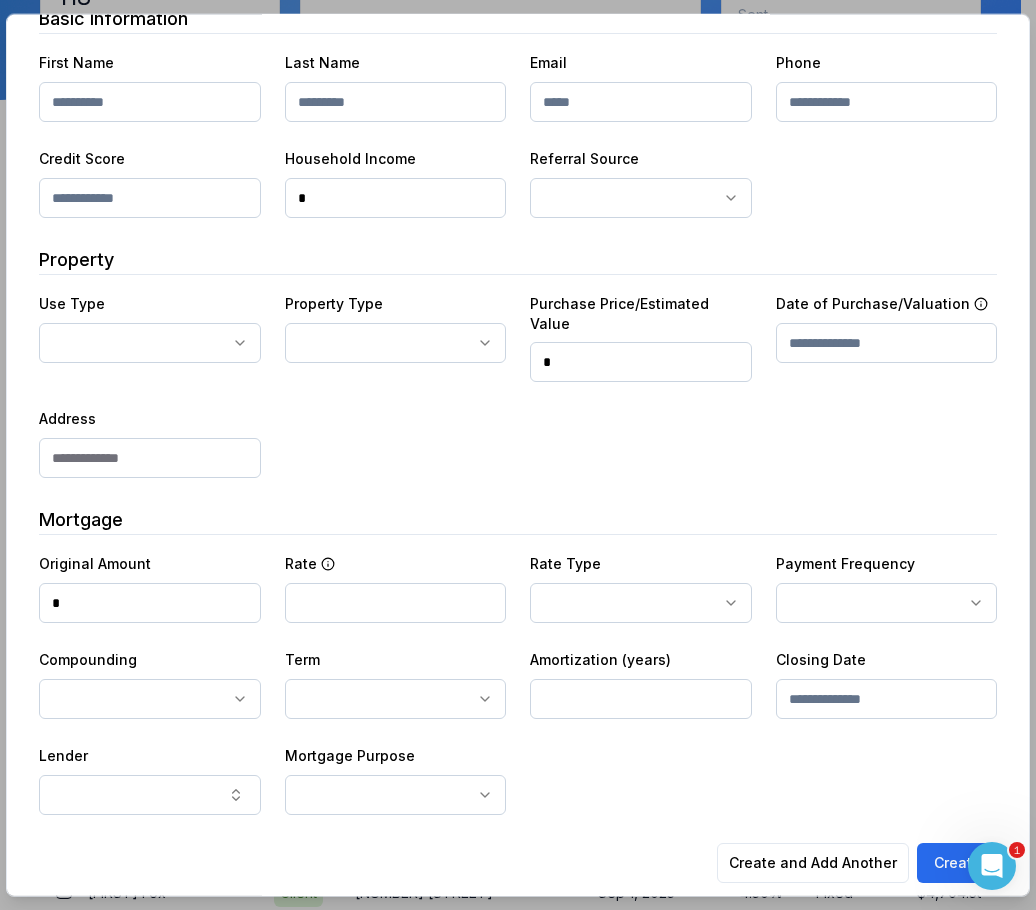 click 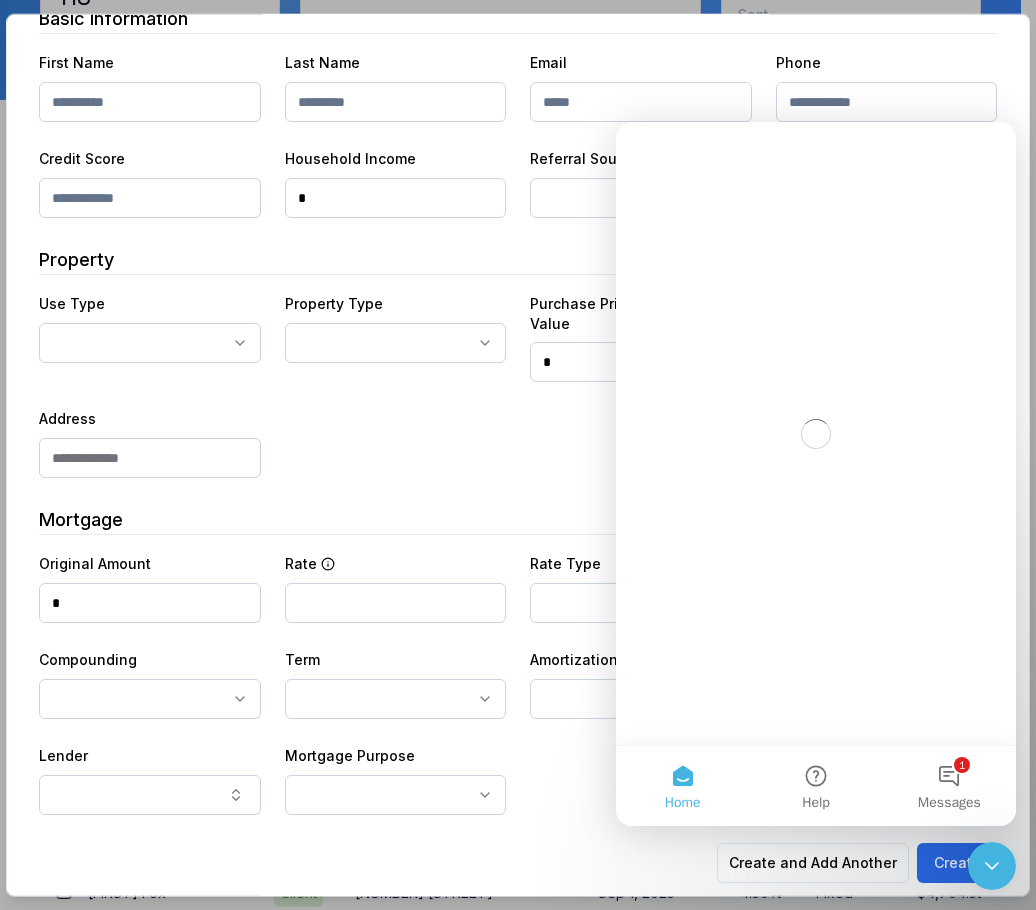 scroll, scrollTop: 0, scrollLeft: 0, axis: both 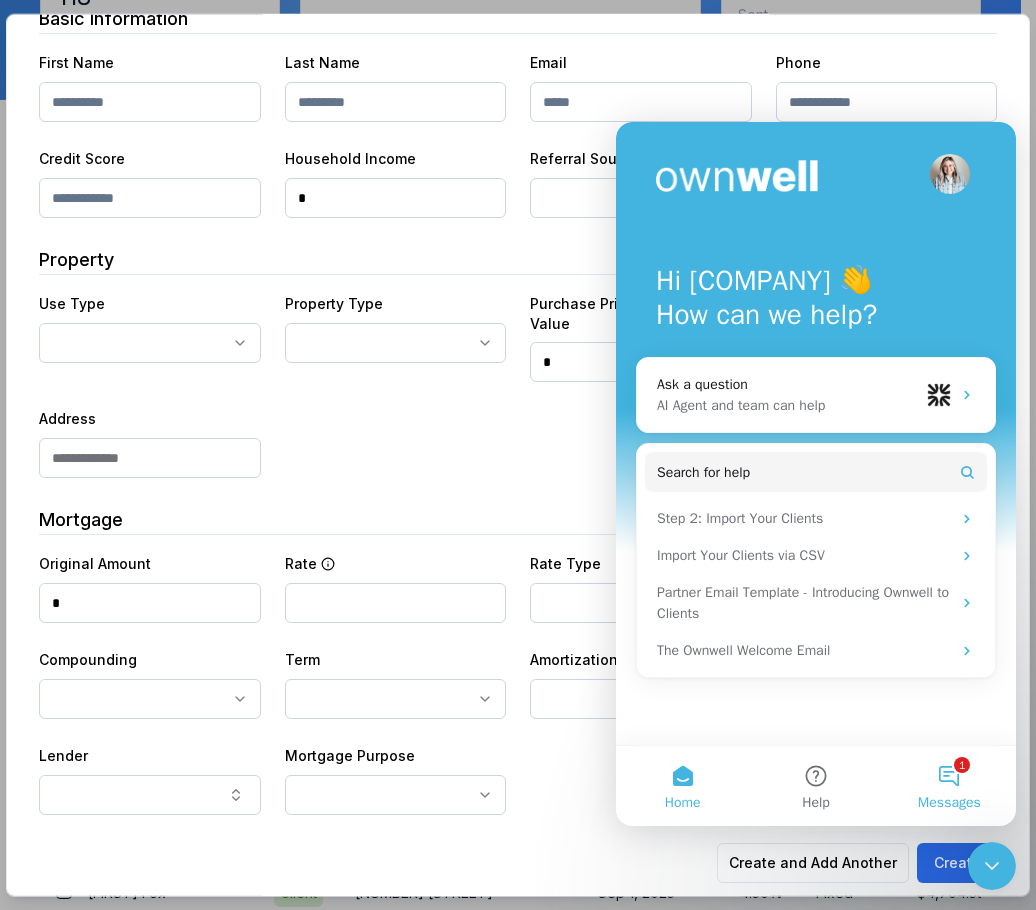 click on "1 Messages" at bounding box center [949, 786] 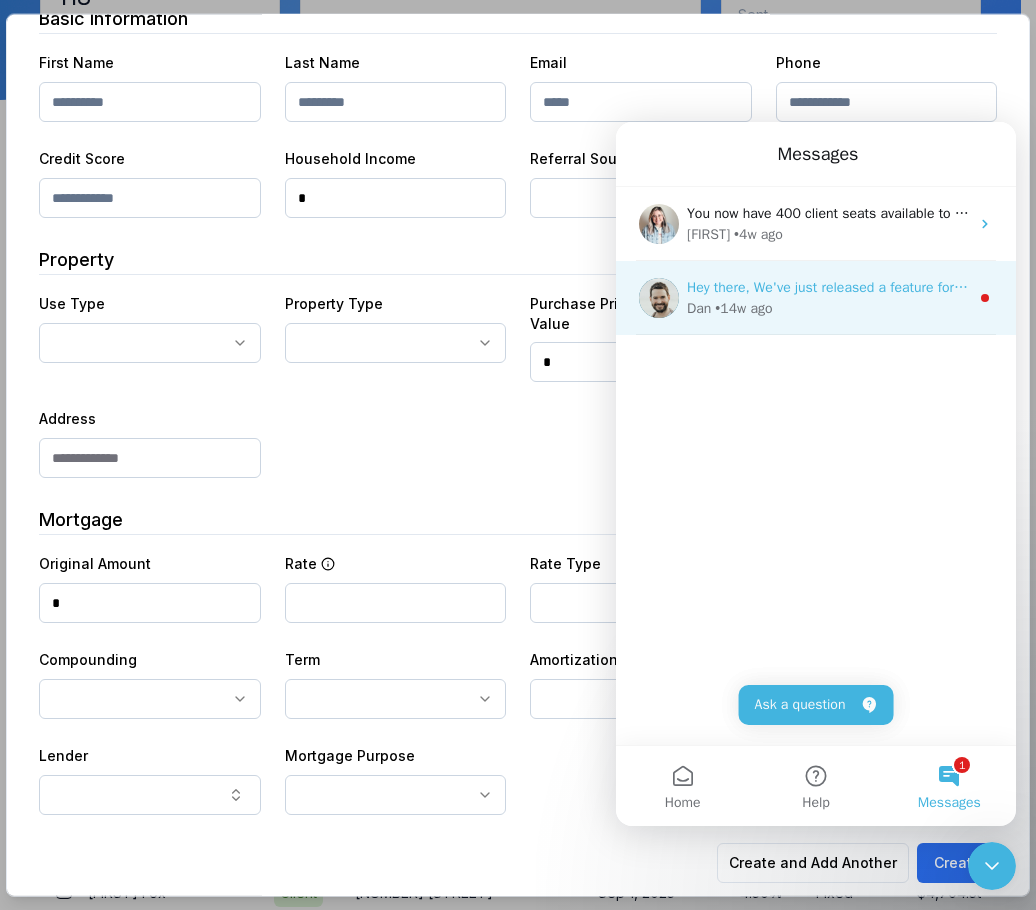 click on "[FIRST] •  14w ago" at bounding box center [828, 308] 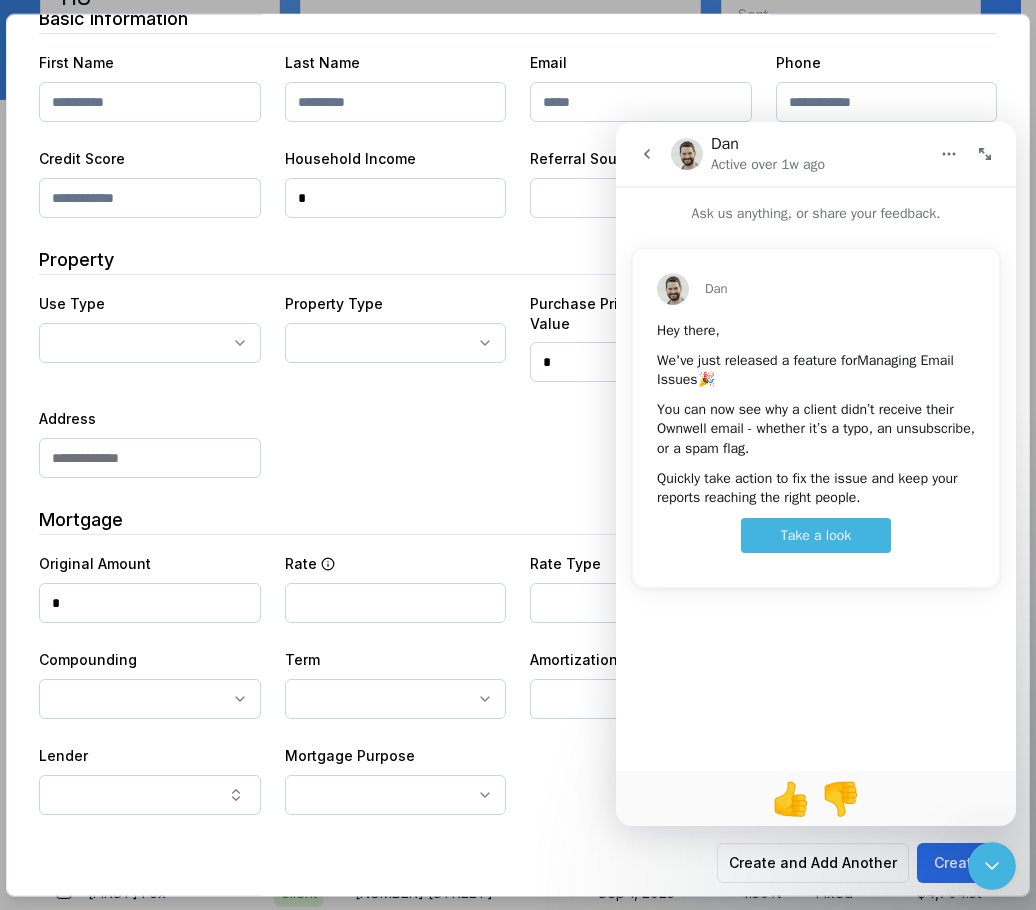 click 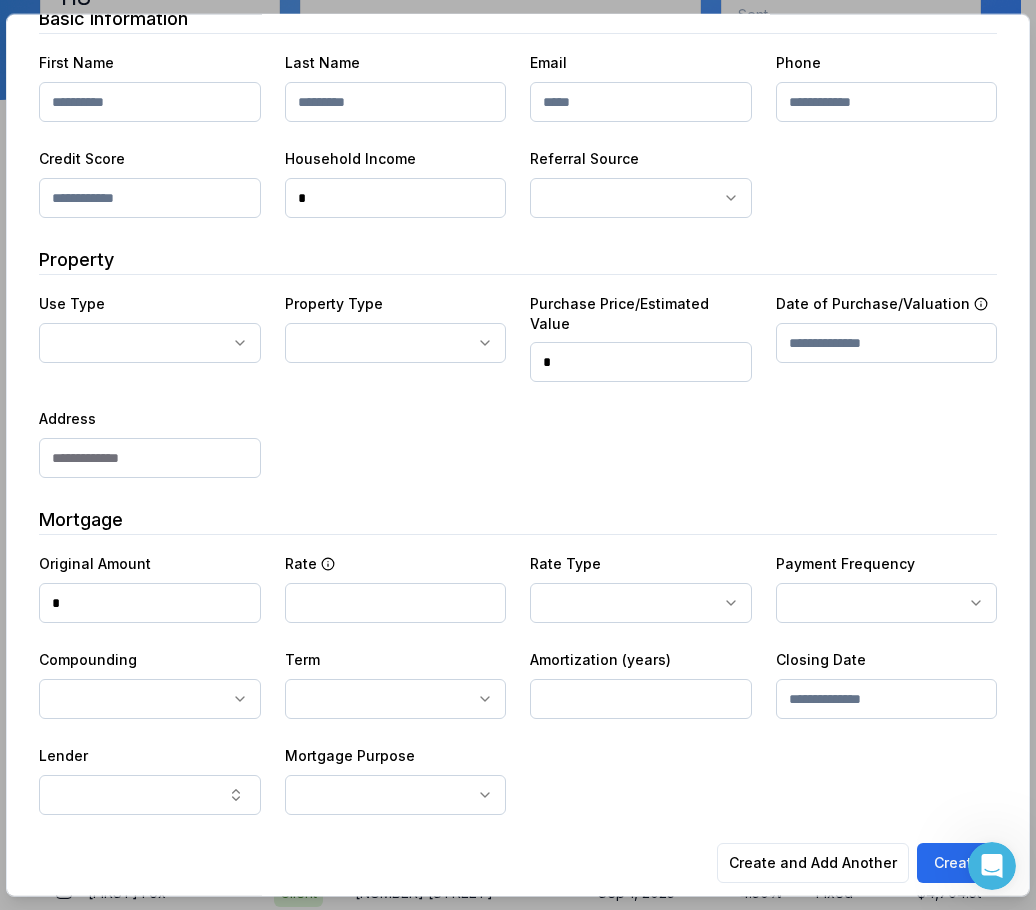 scroll, scrollTop: 0, scrollLeft: 0, axis: both 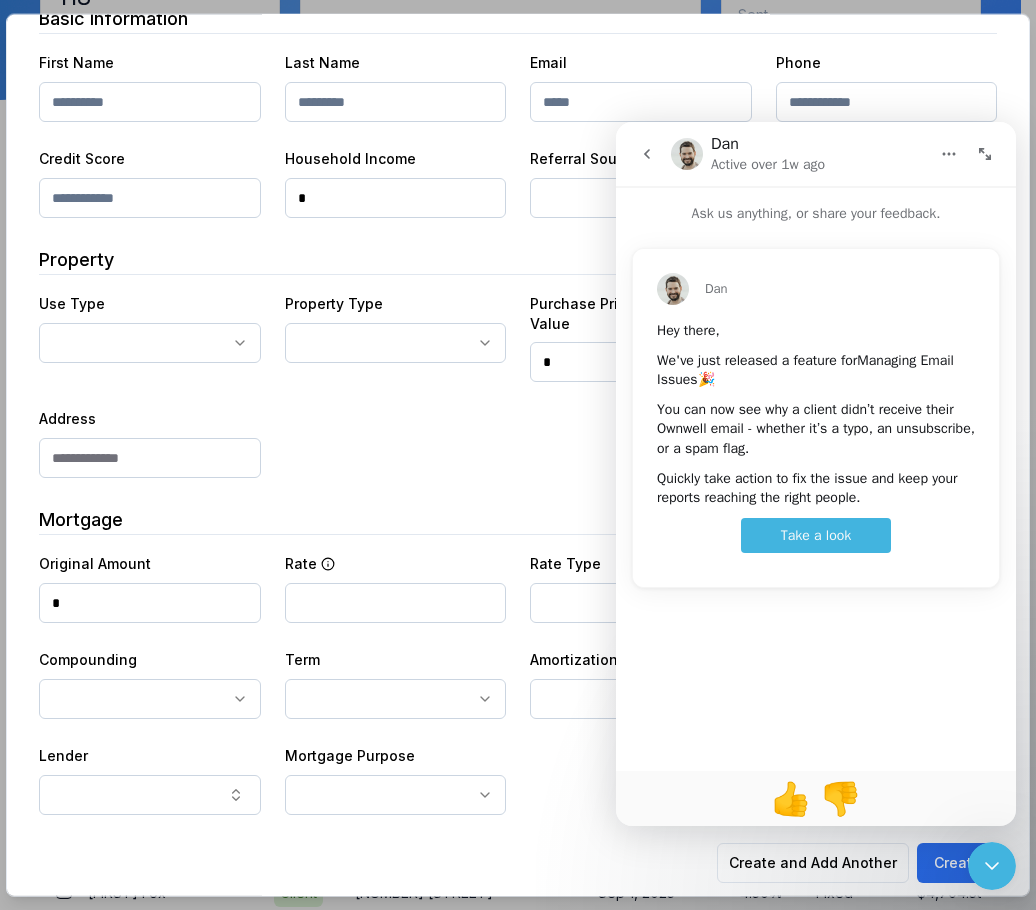 click 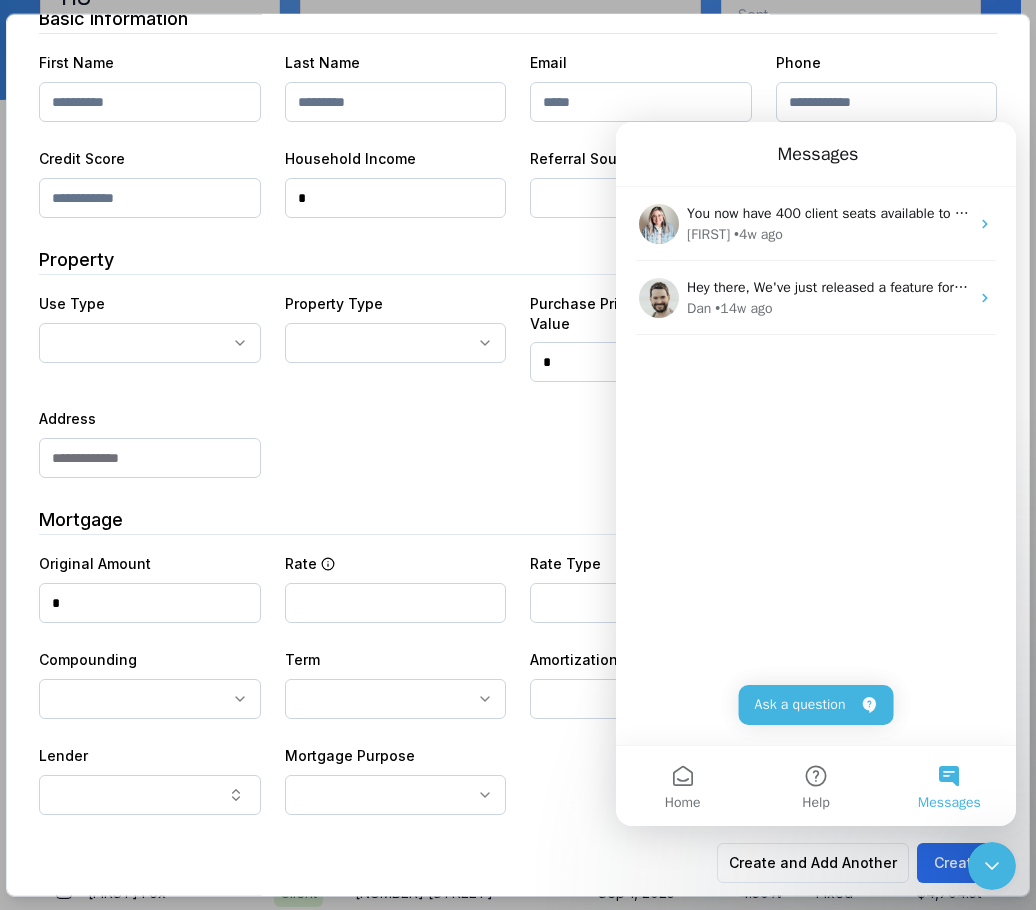 click 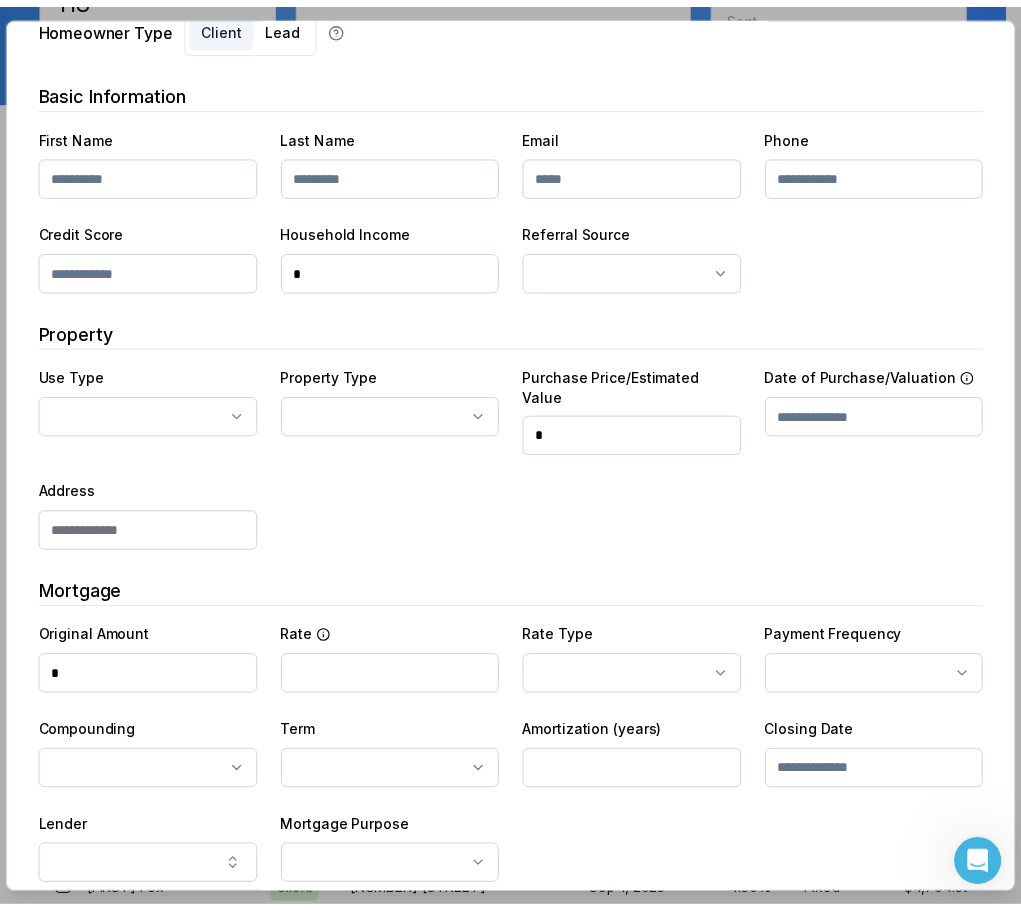 scroll, scrollTop: 0, scrollLeft: 0, axis: both 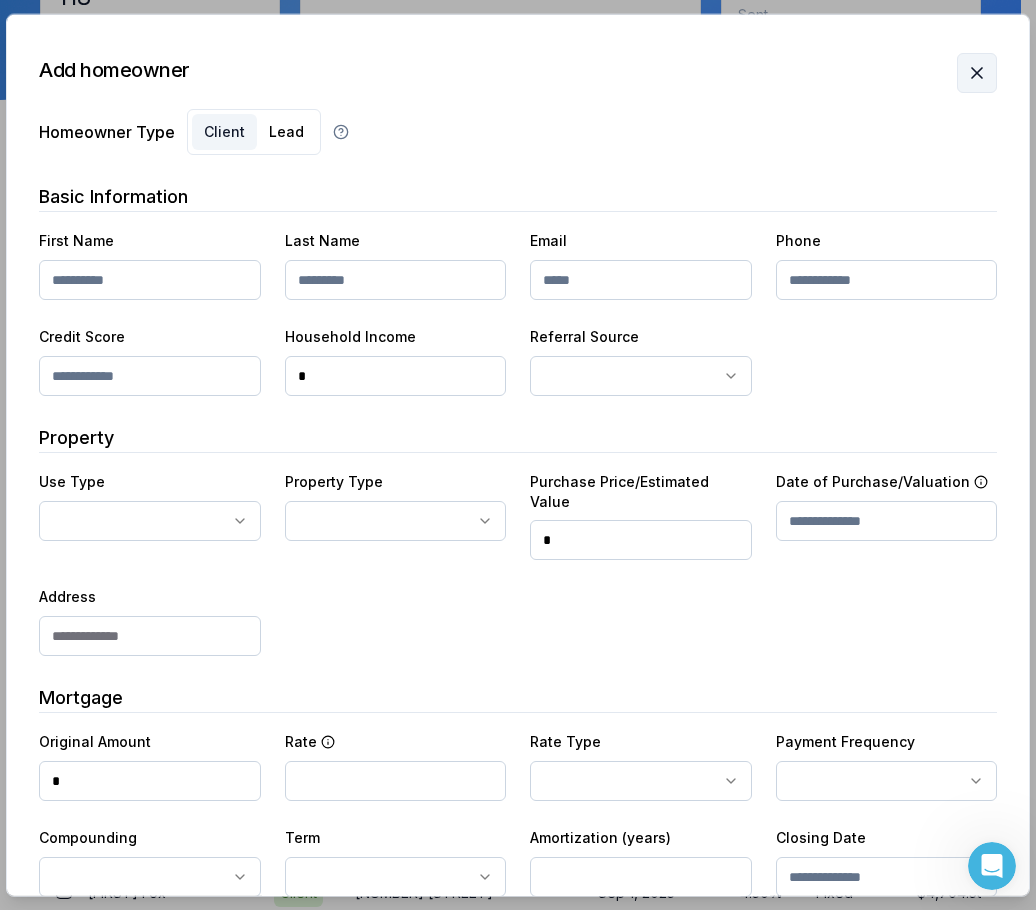 click 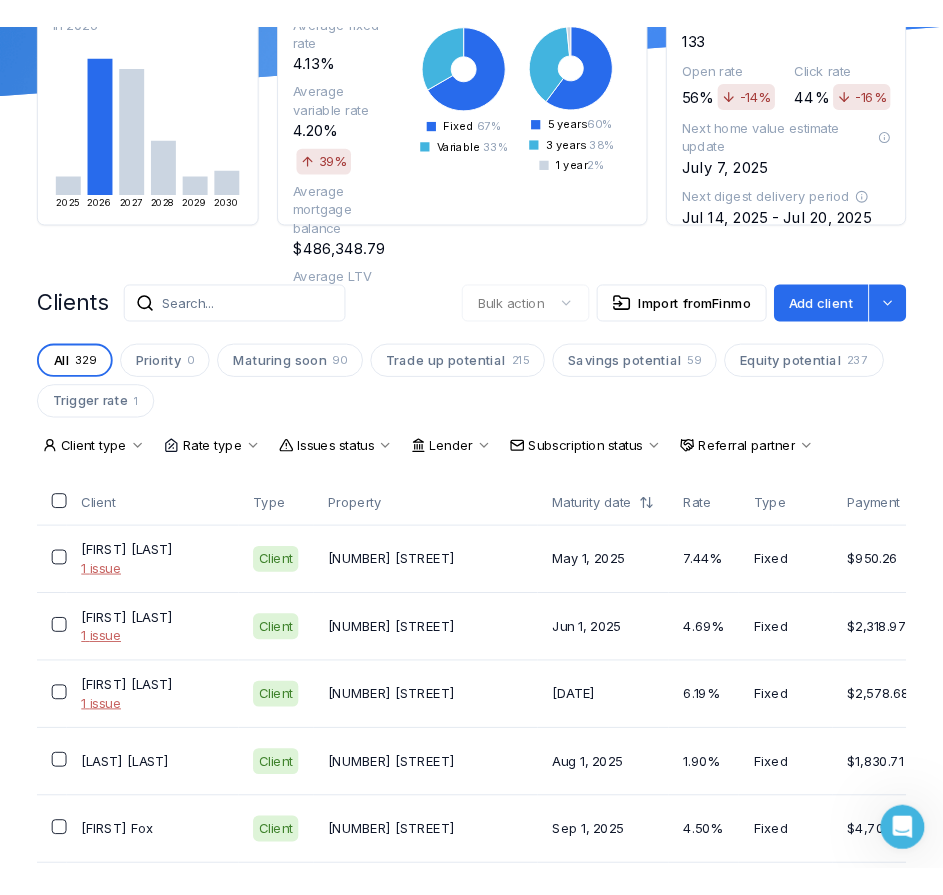 scroll, scrollTop: 0, scrollLeft: 0, axis: both 